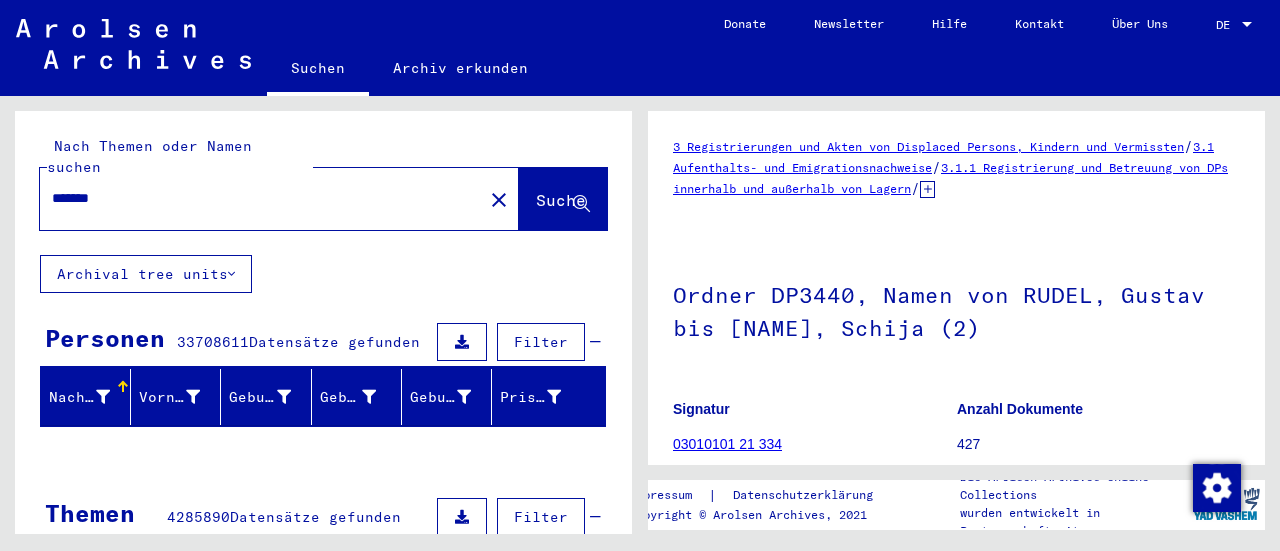 scroll, scrollTop: 0, scrollLeft: 0, axis: both 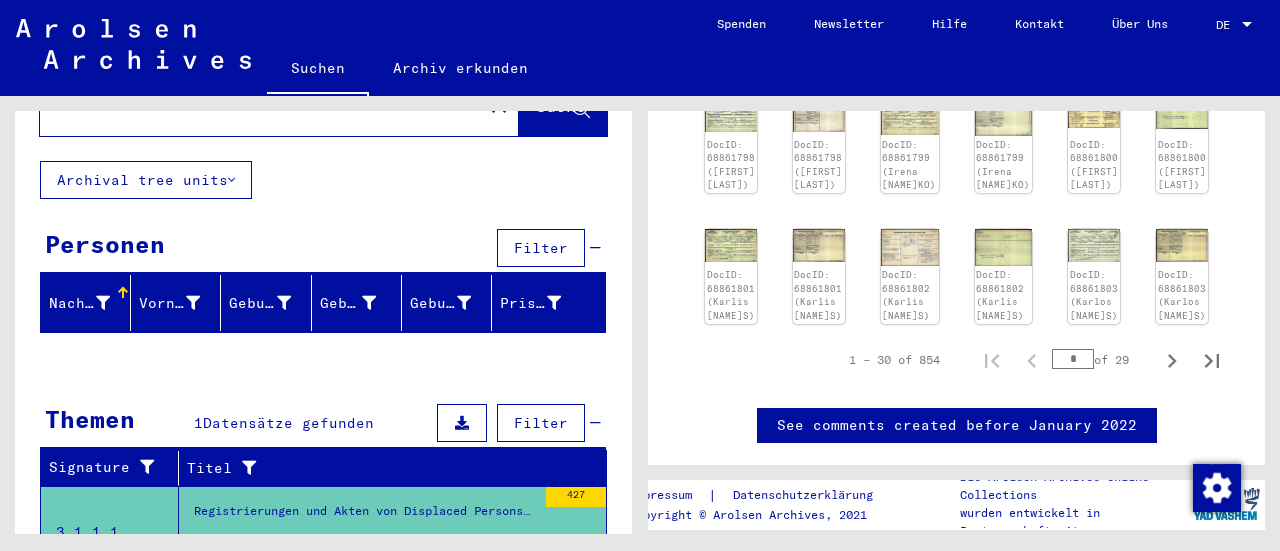 click on "*" at bounding box center (1073, 359) 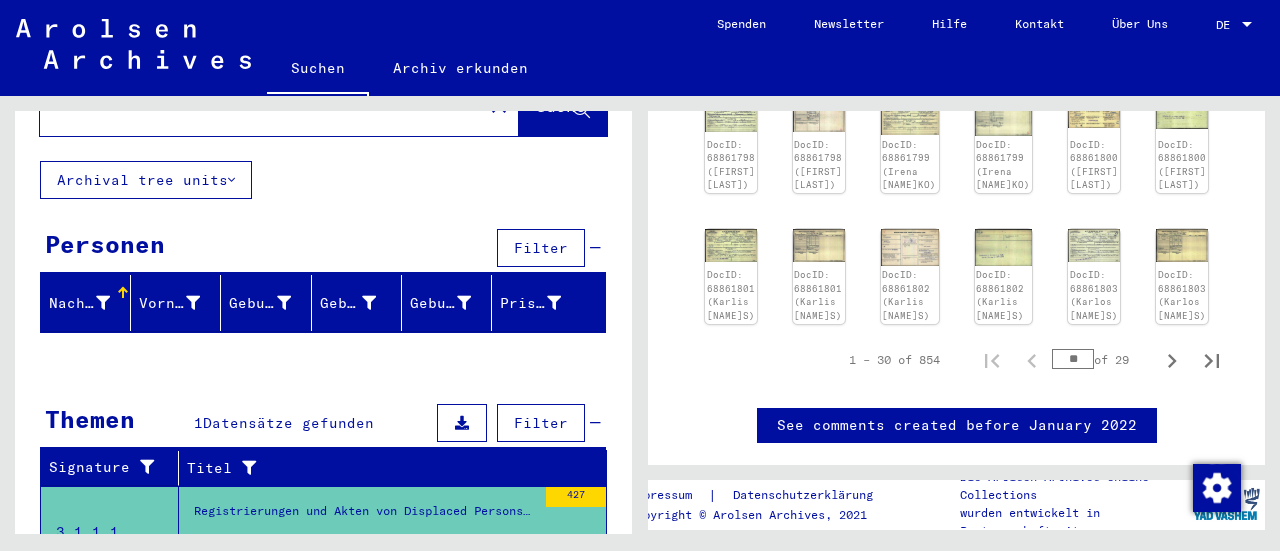 type on "**" 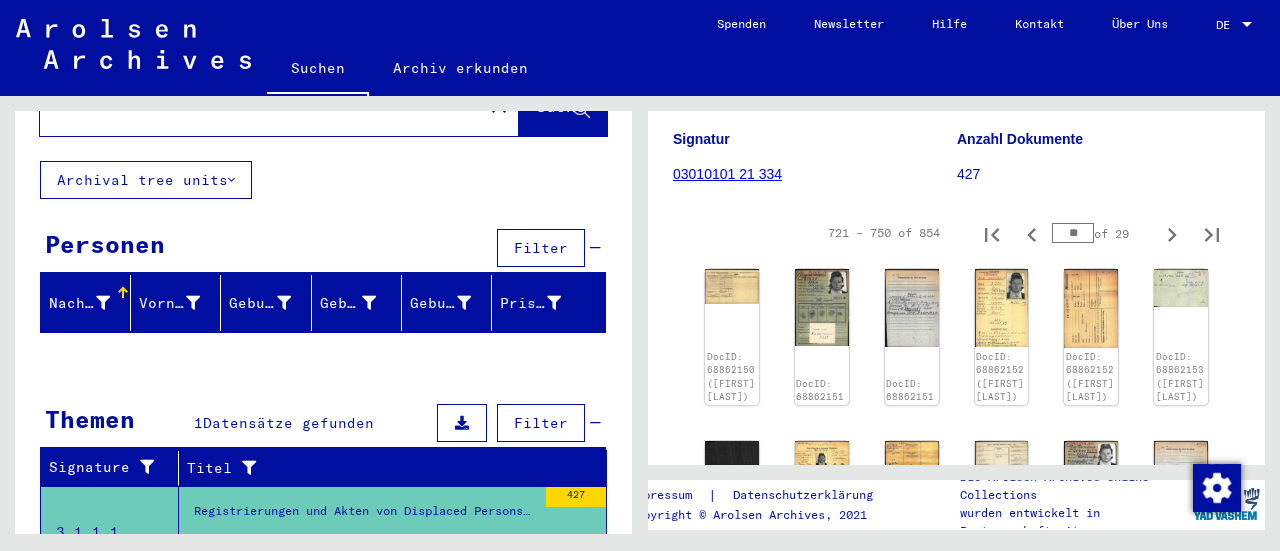 scroll, scrollTop: 233, scrollLeft: 0, axis: vertical 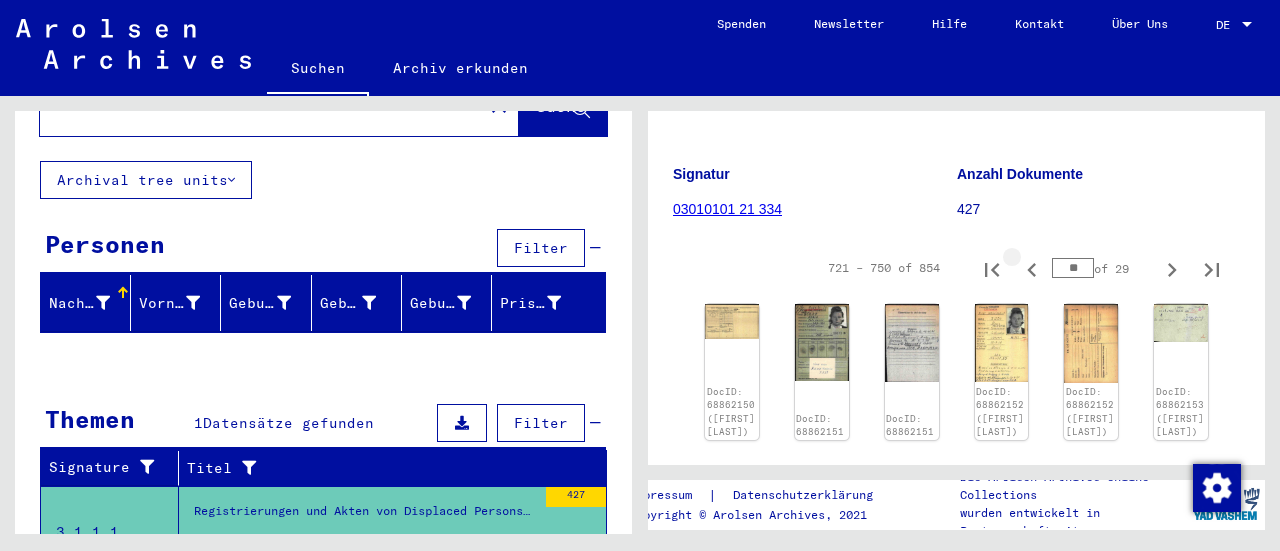 click 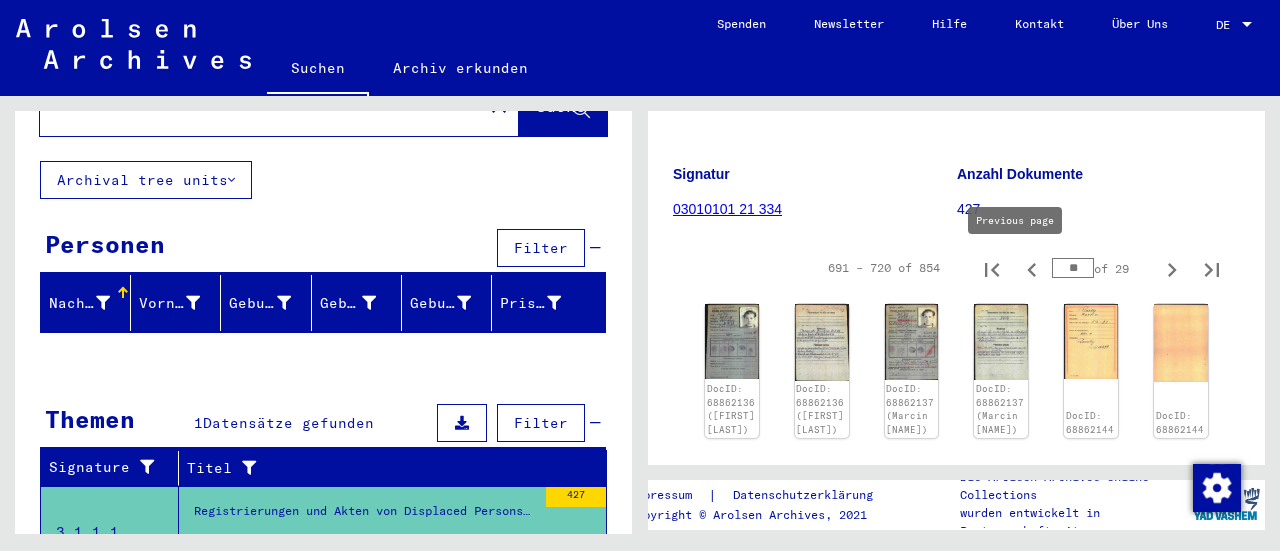click 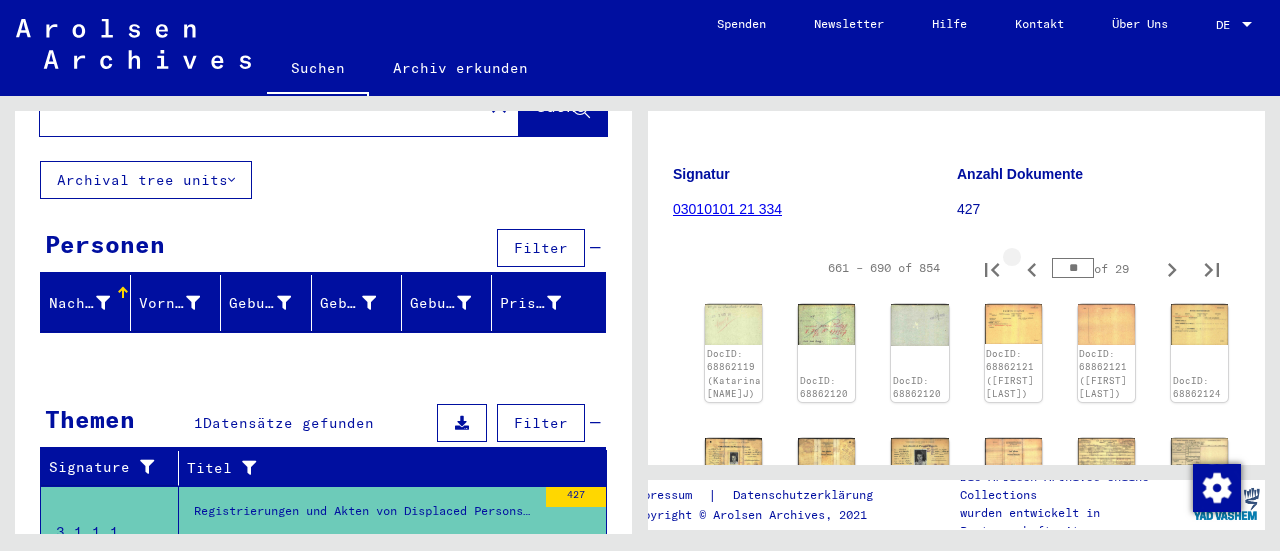 click at bounding box center [1032, 268] 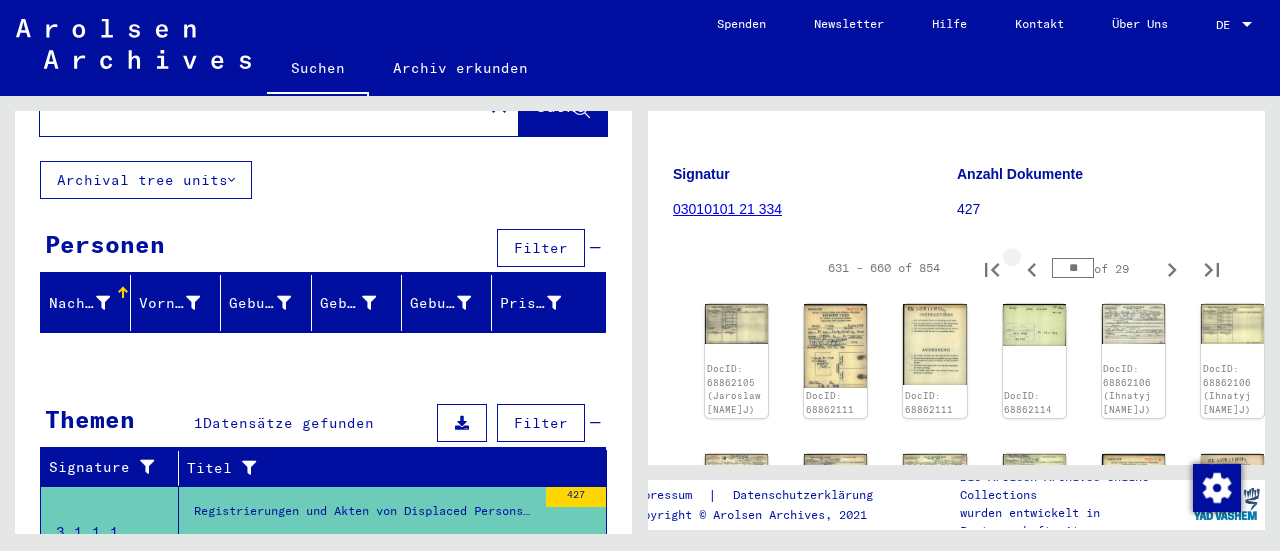 click 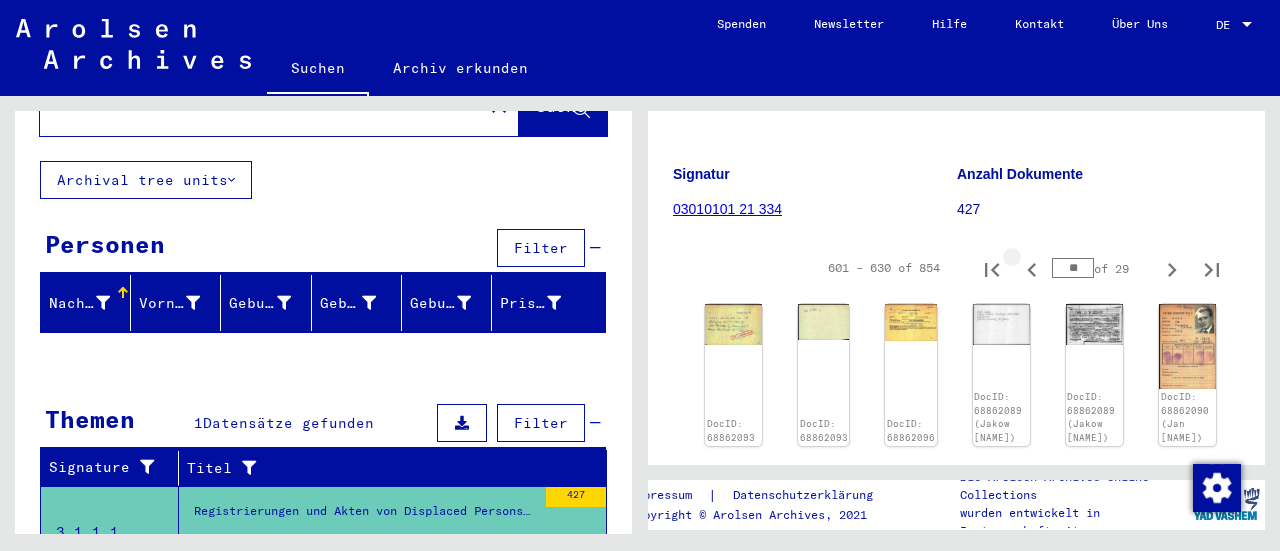 click 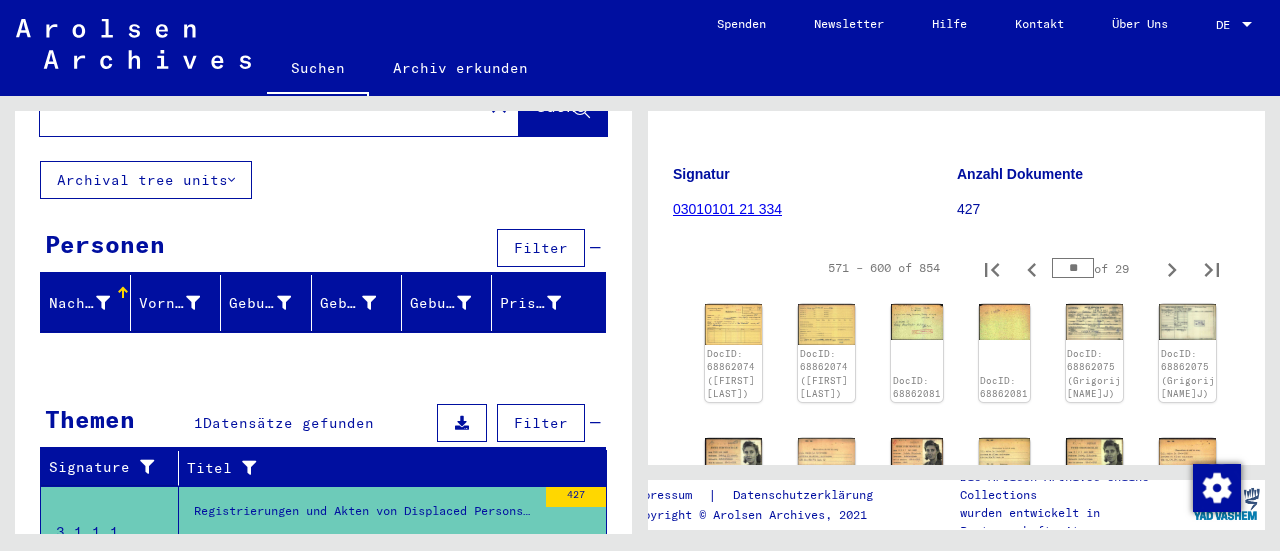 click 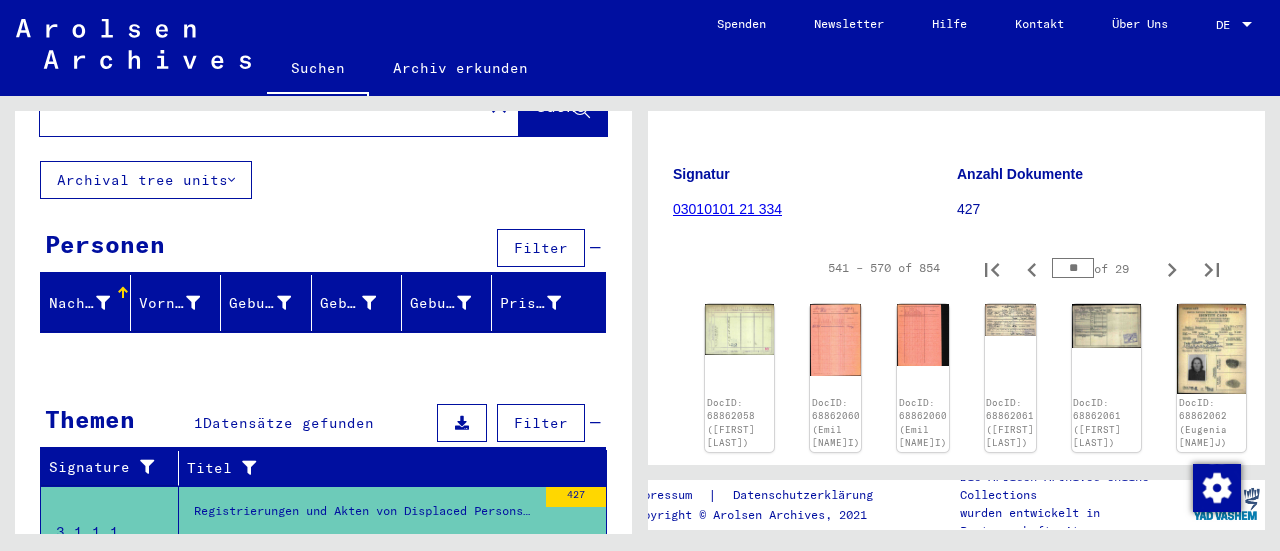 click 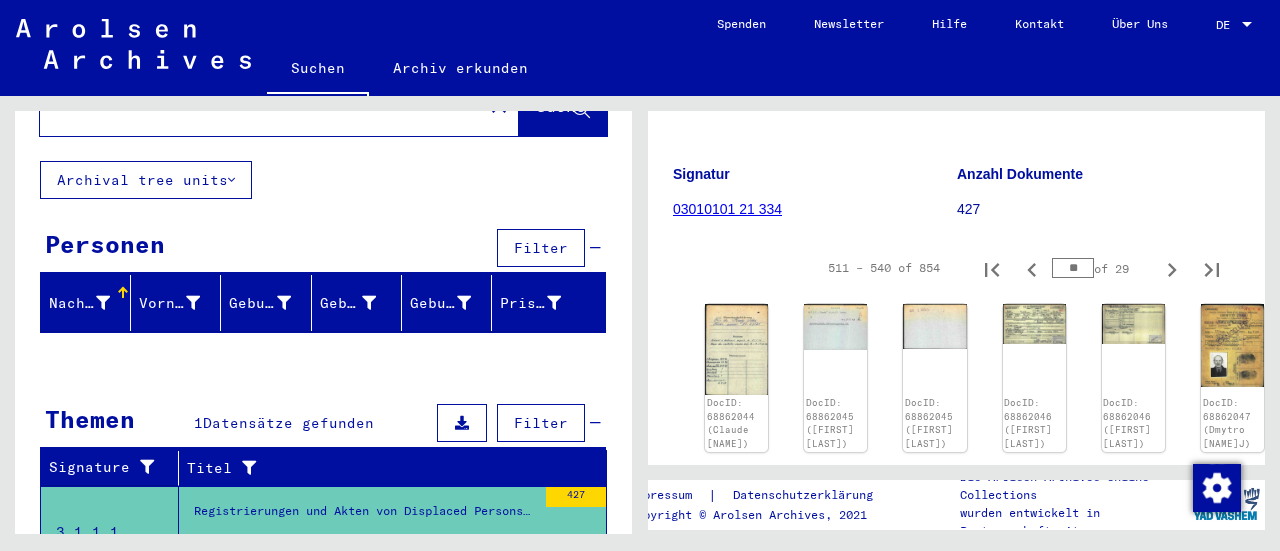 click on "**" at bounding box center (1073, 268) 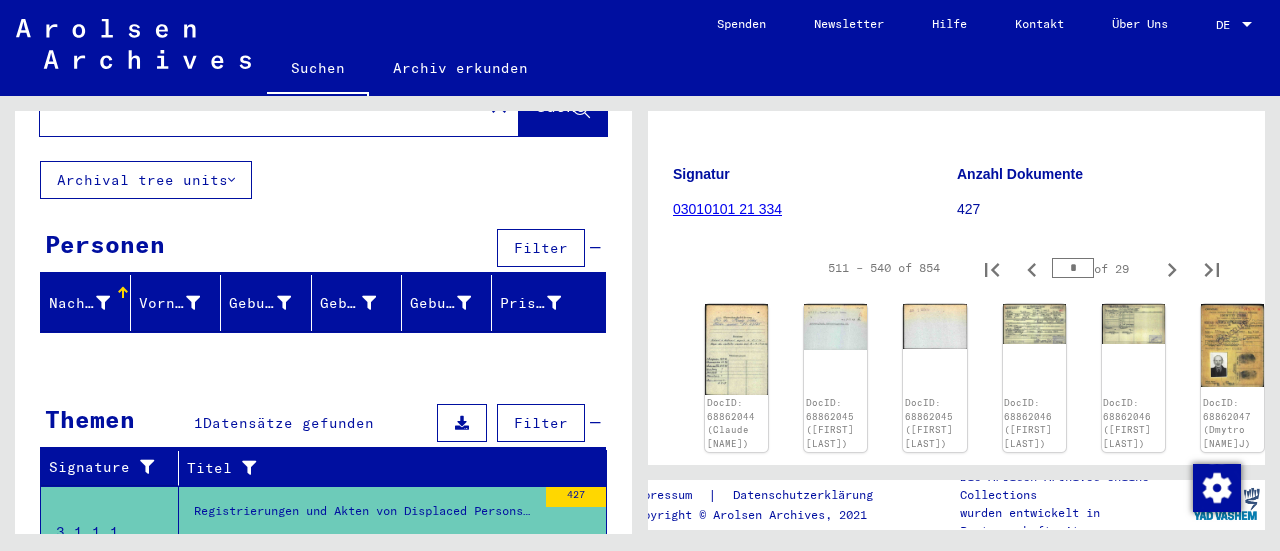 type on "*" 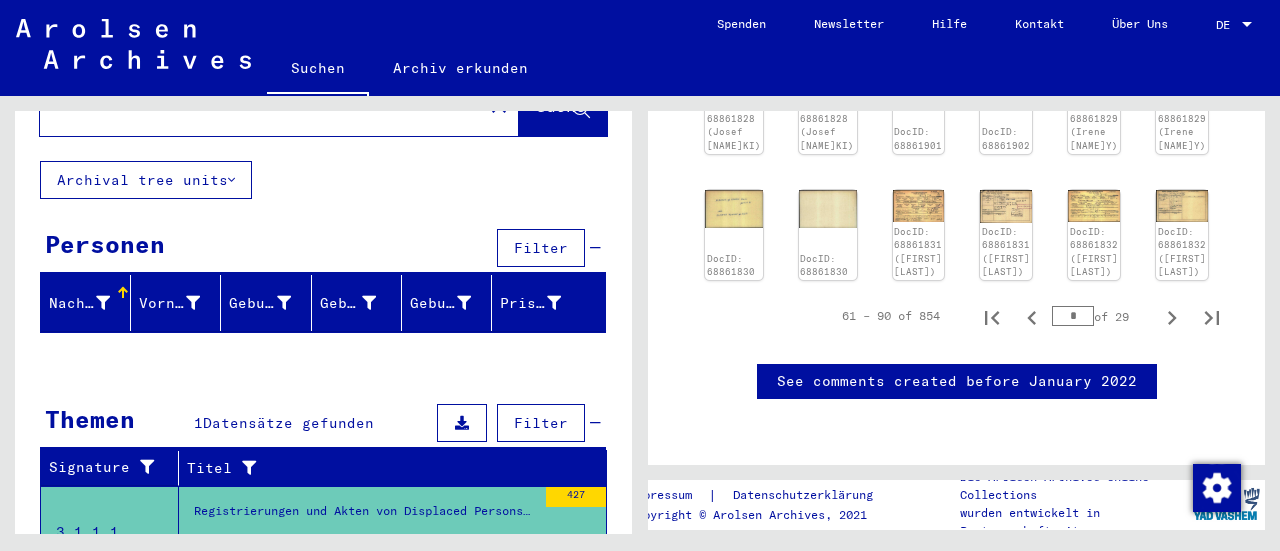 scroll, scrollTop: 1028, scrollLeft: 0, axis: vertical 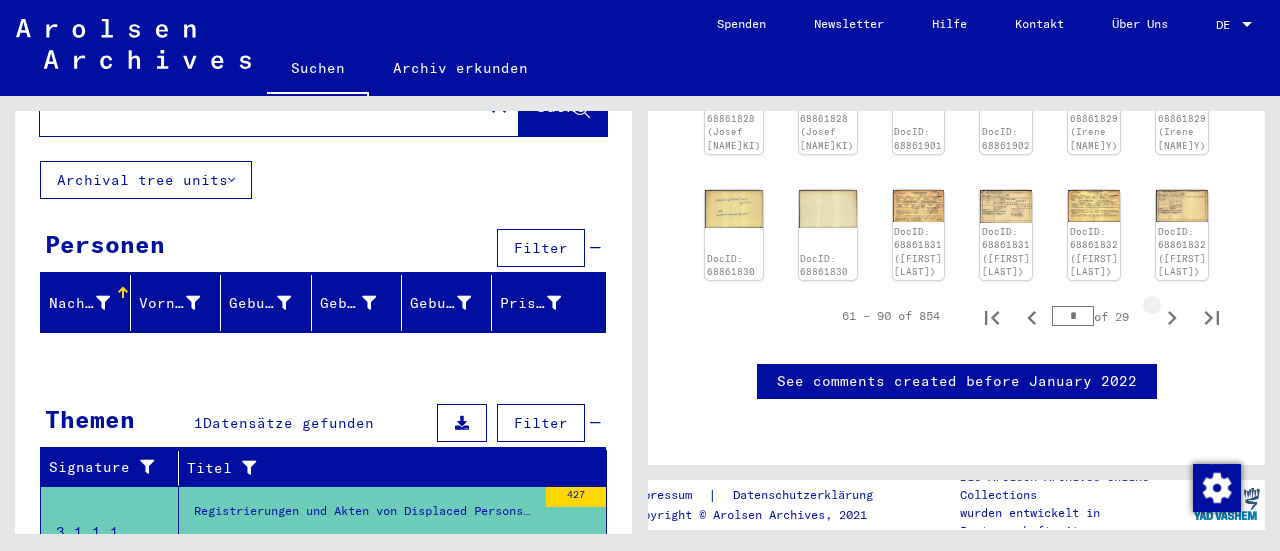 click 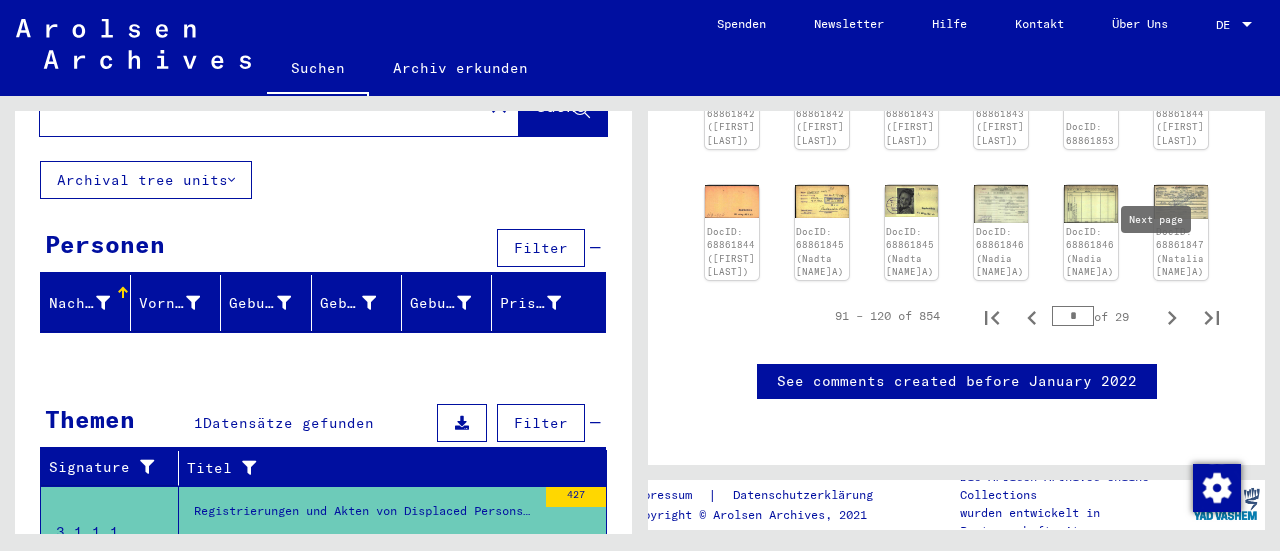scroll, scrollTop: 932, scrollLeft: 0, axis: vertical 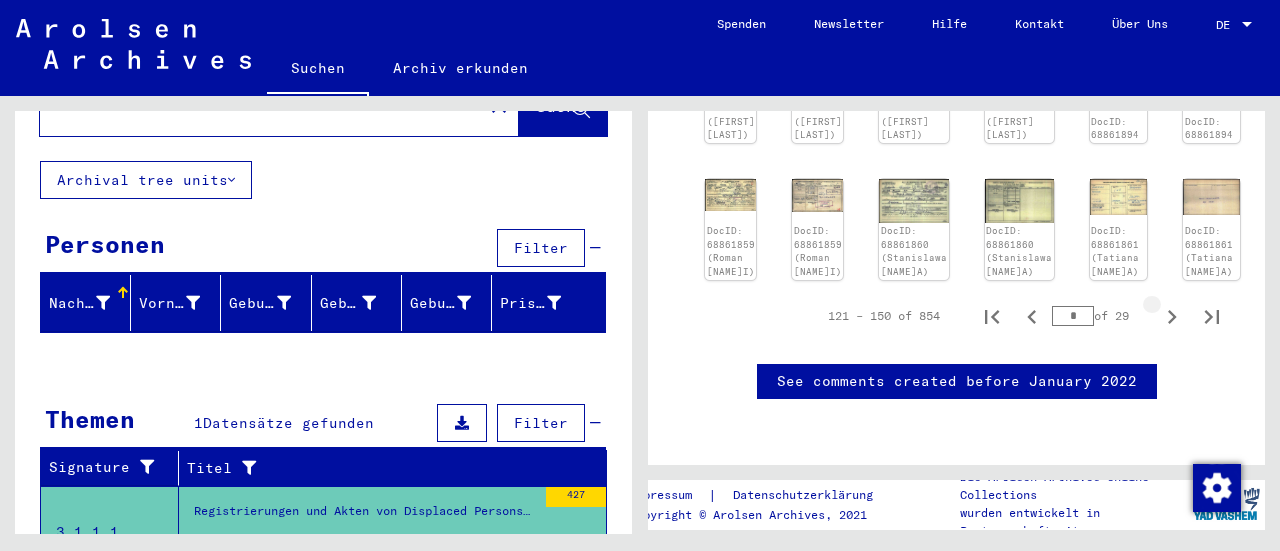click at bounding box center [1172, 316] 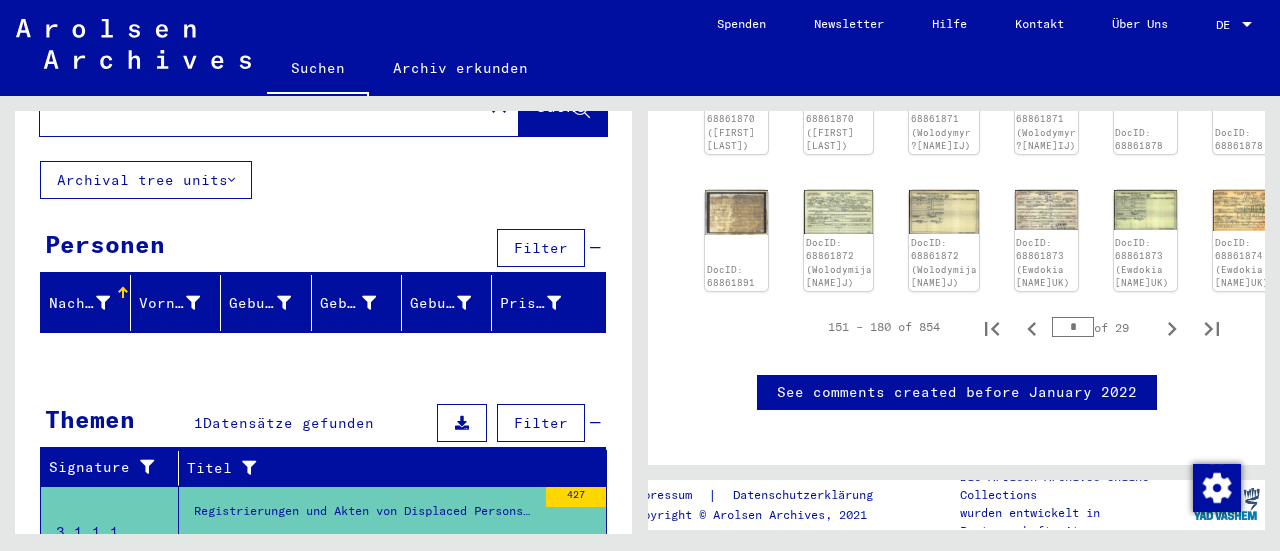 scroll, scrollTop: 949, scrollLeft: 0, axis: vertical 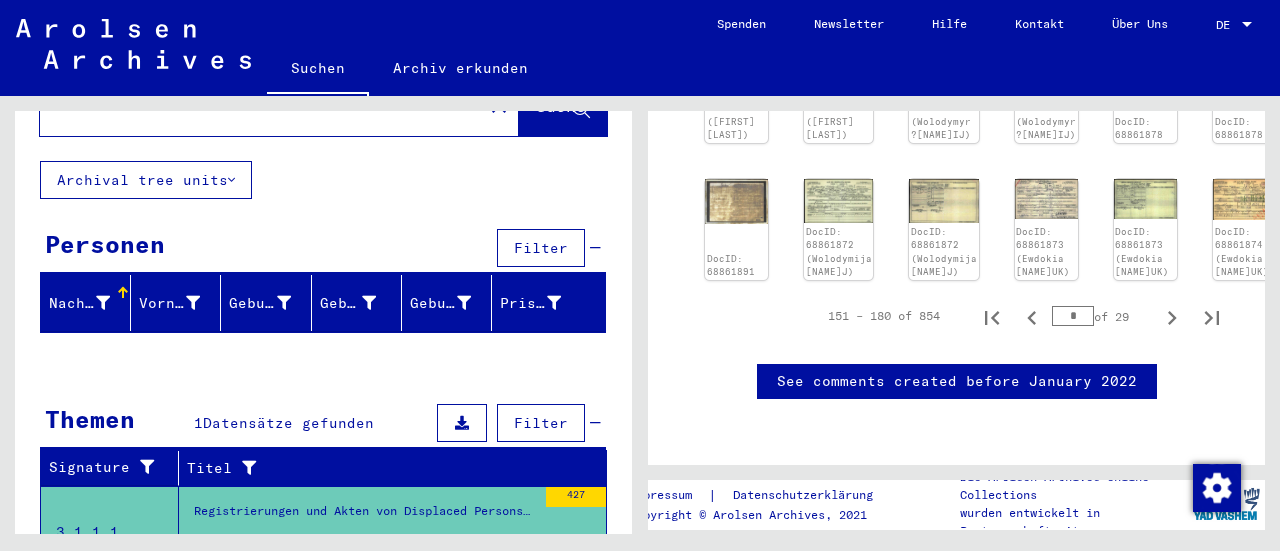 click 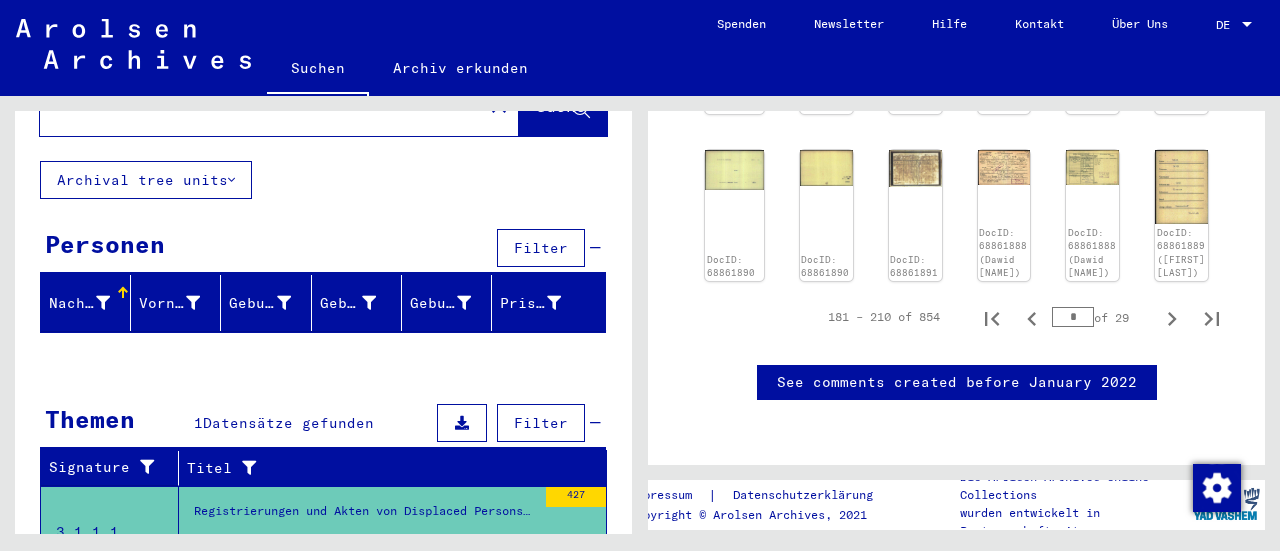 scroll, scrollTop: 1075, scrollLeft: 0, axis: vertical 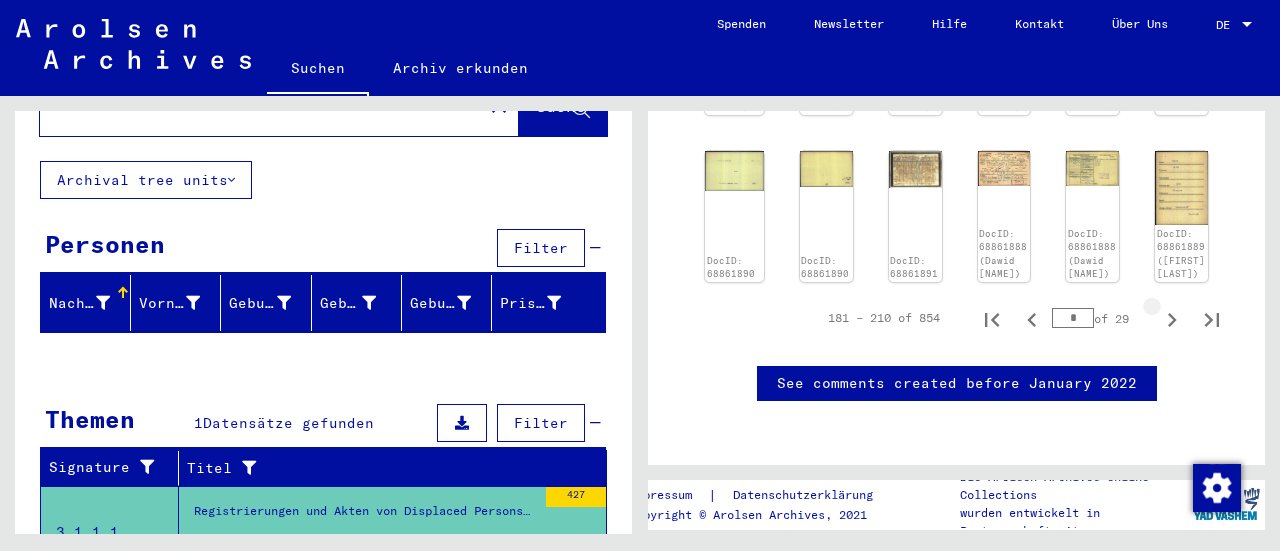 click 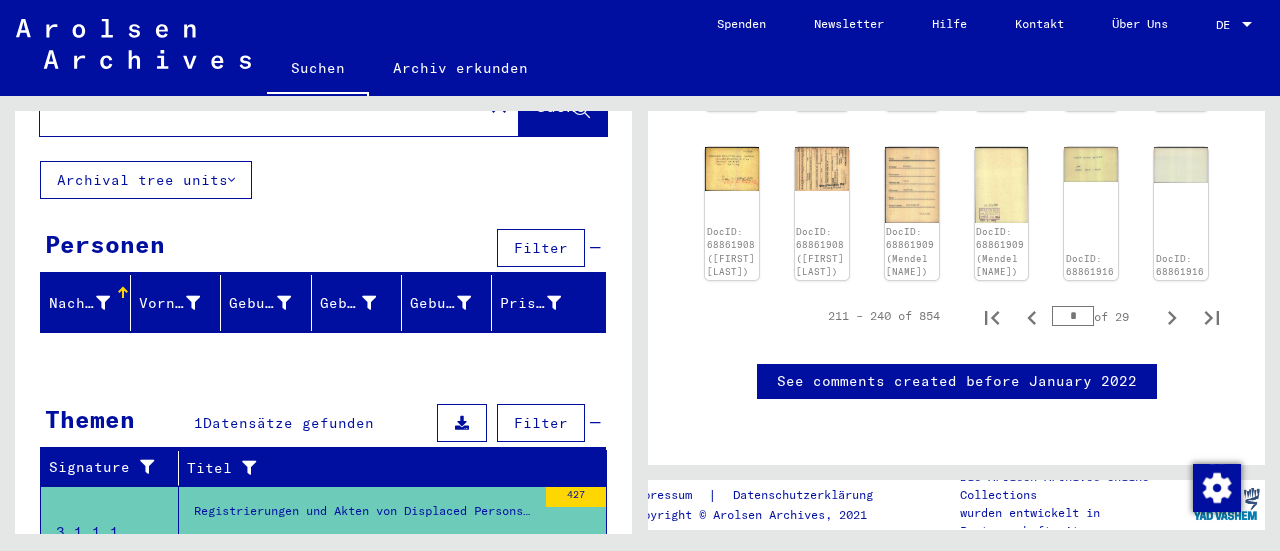 scroll, scrollTop: 1018, scrollLeft: 0, axis: vertical 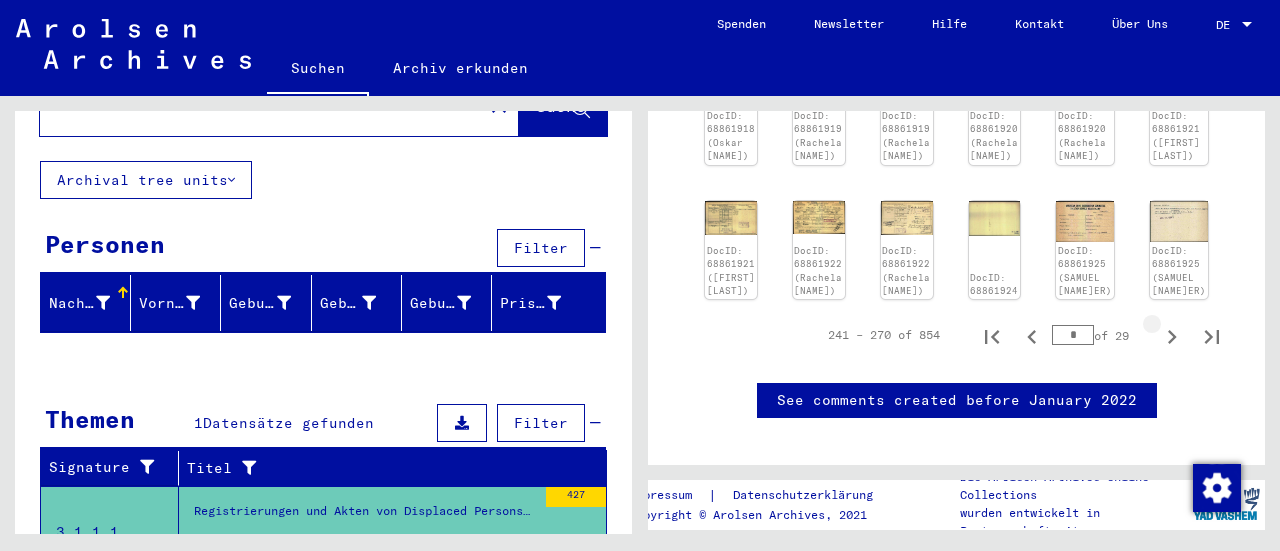 type on "*" 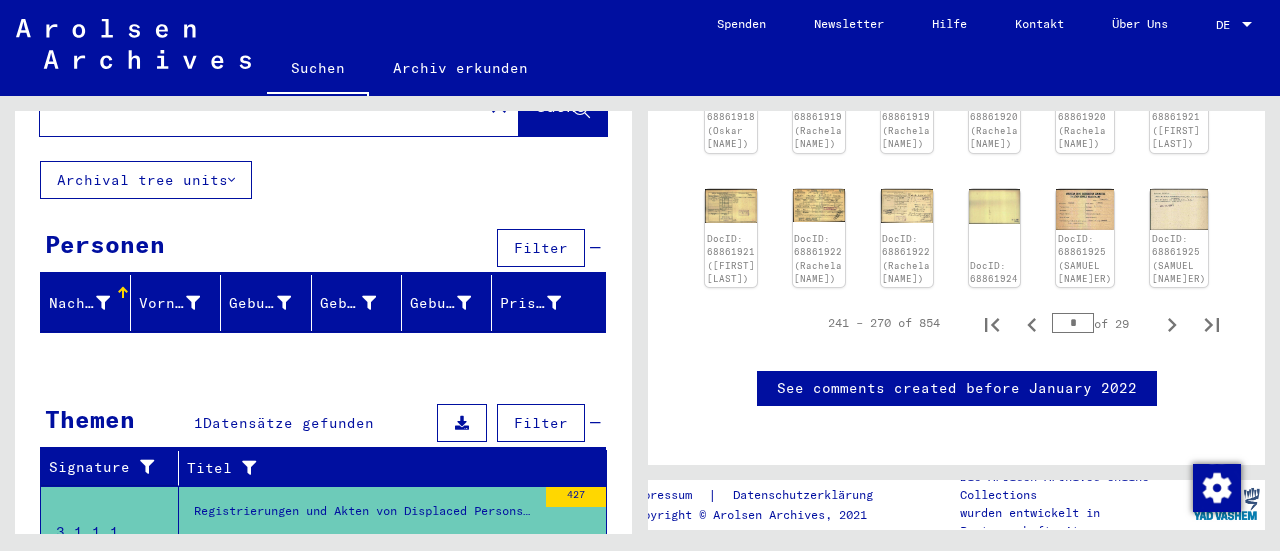 scroll, scrollTop: 1030, scrollLeft: 0, axis: vertical 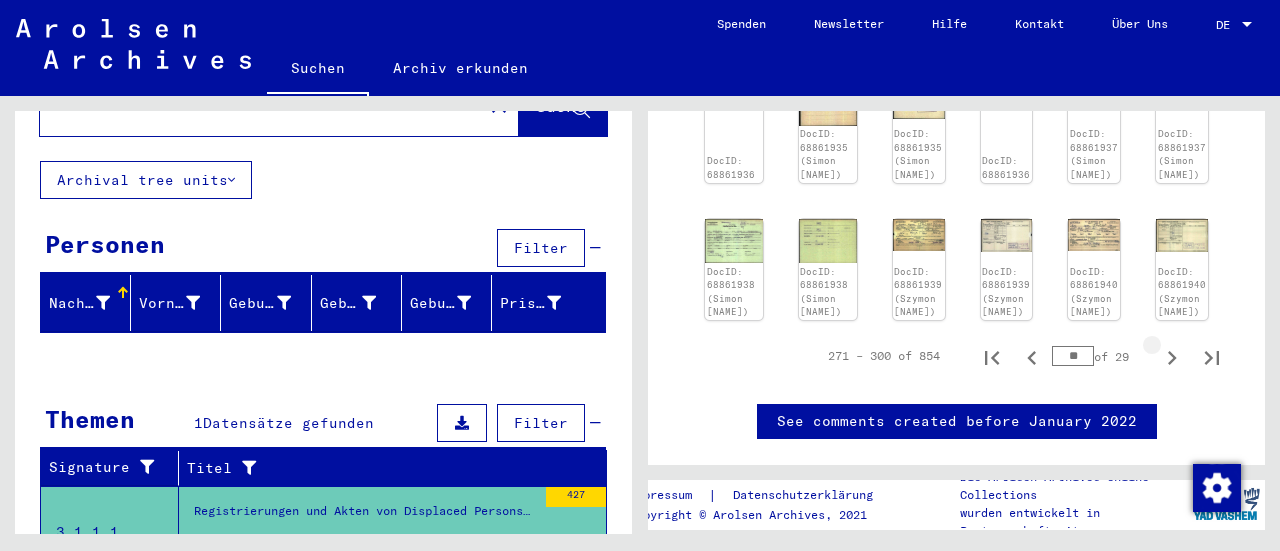 click 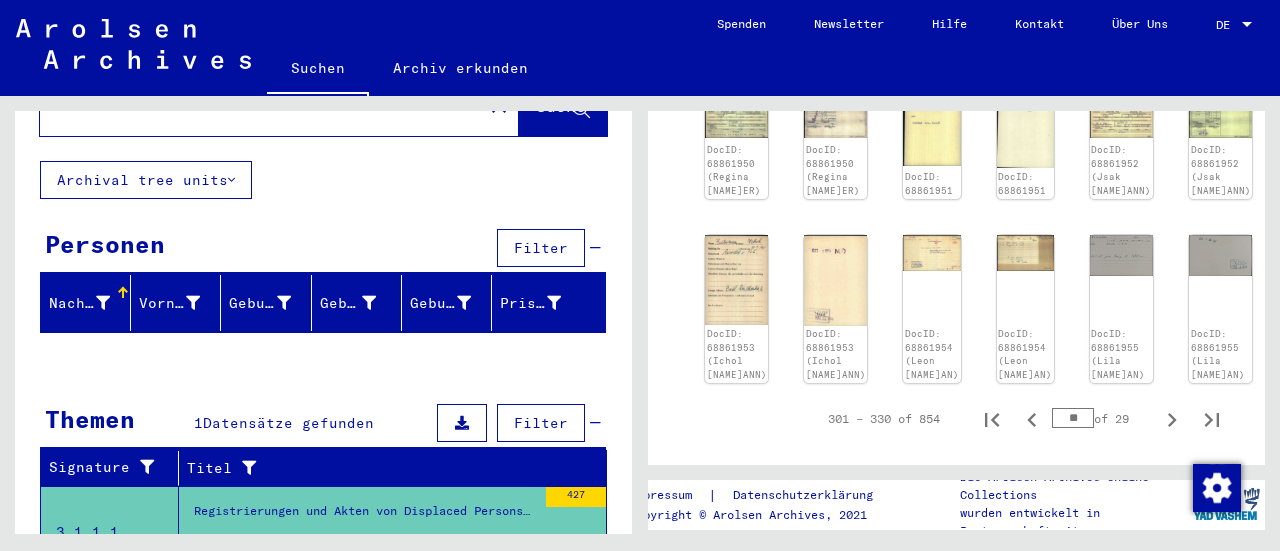 scroll, scrollTop: 920, scrollLeft: 0, axis: vertical 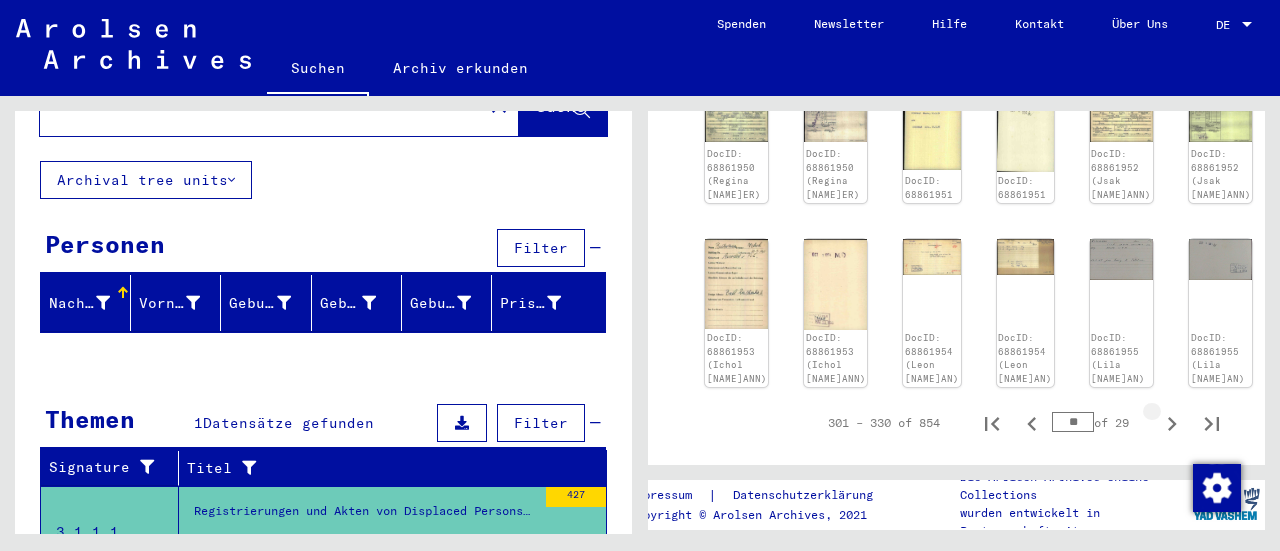 click 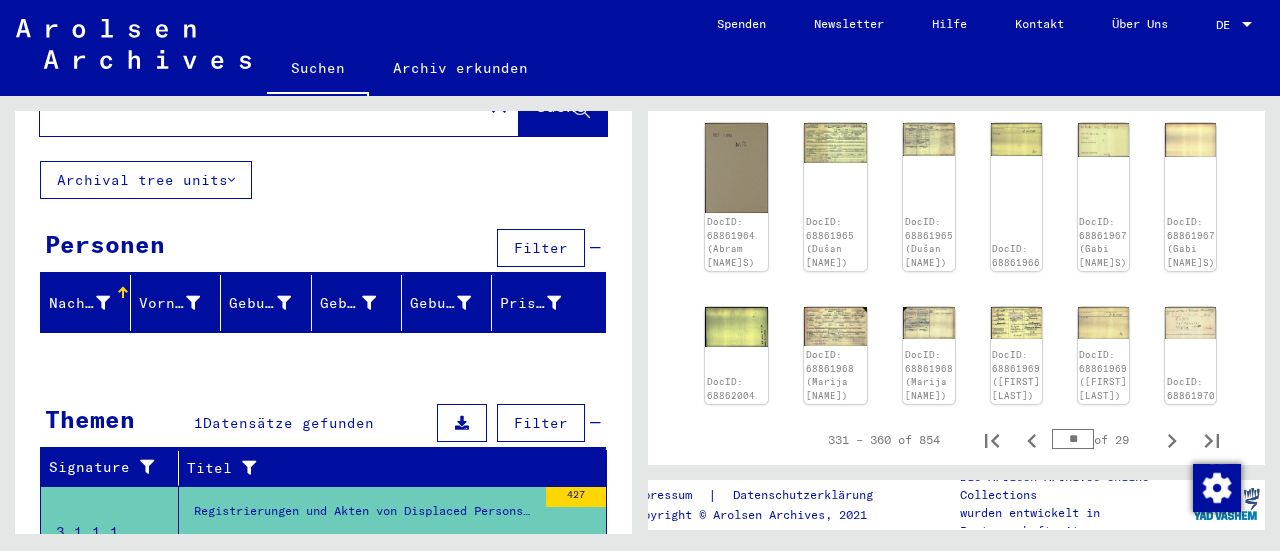 scroll, scrollTop: 1046, scrollLeft: 0, axis: vertical 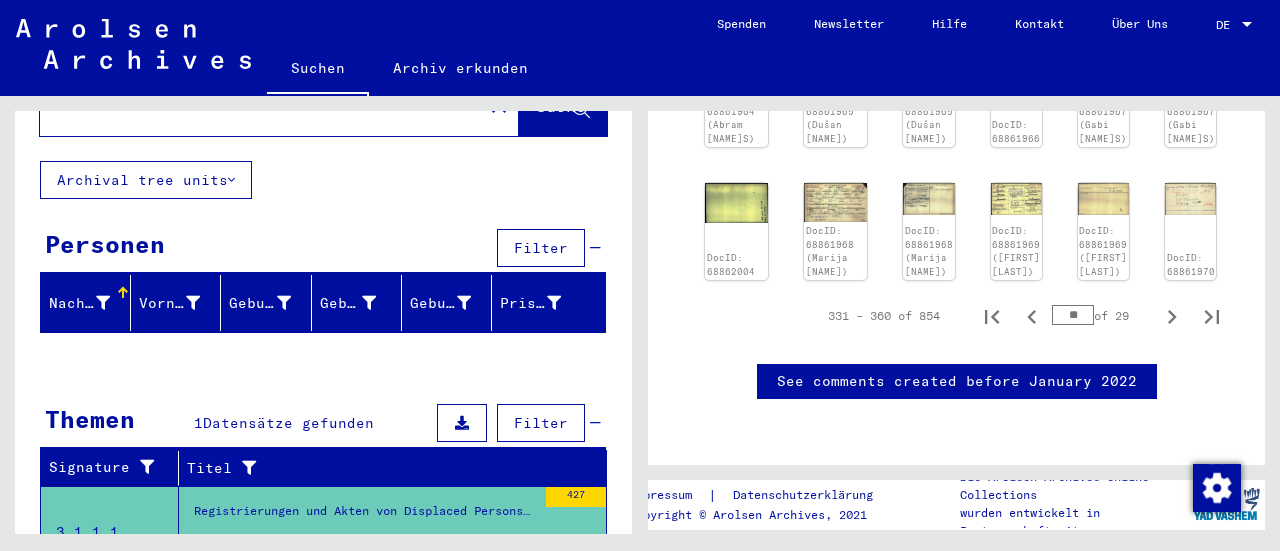 click 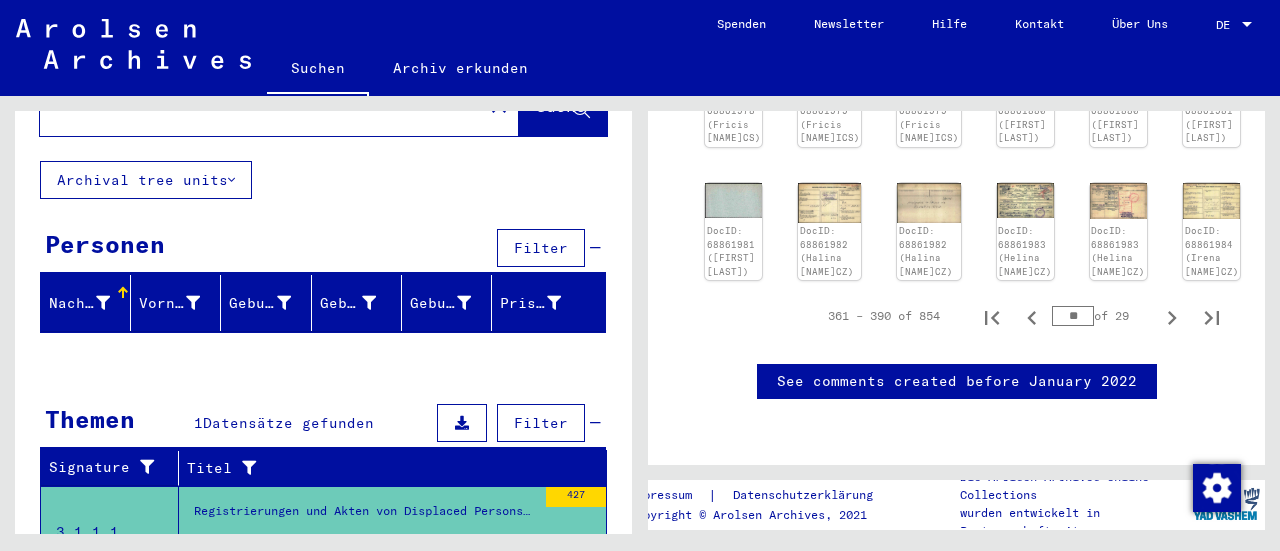scroll, scrollTop: 999, scrollLeft: 0, axis: vertical 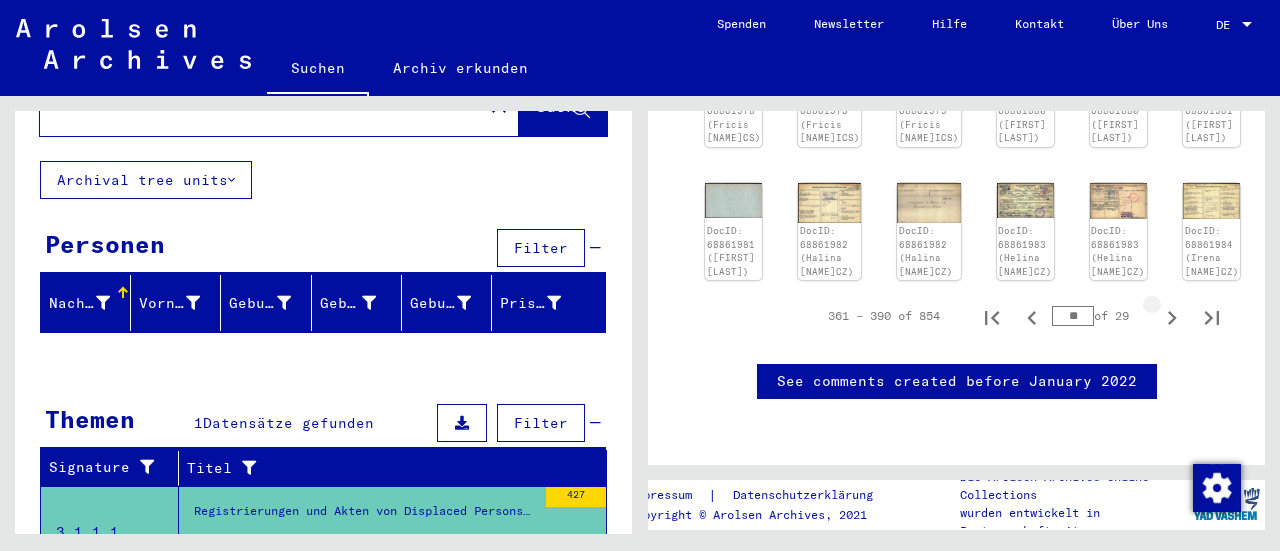 click 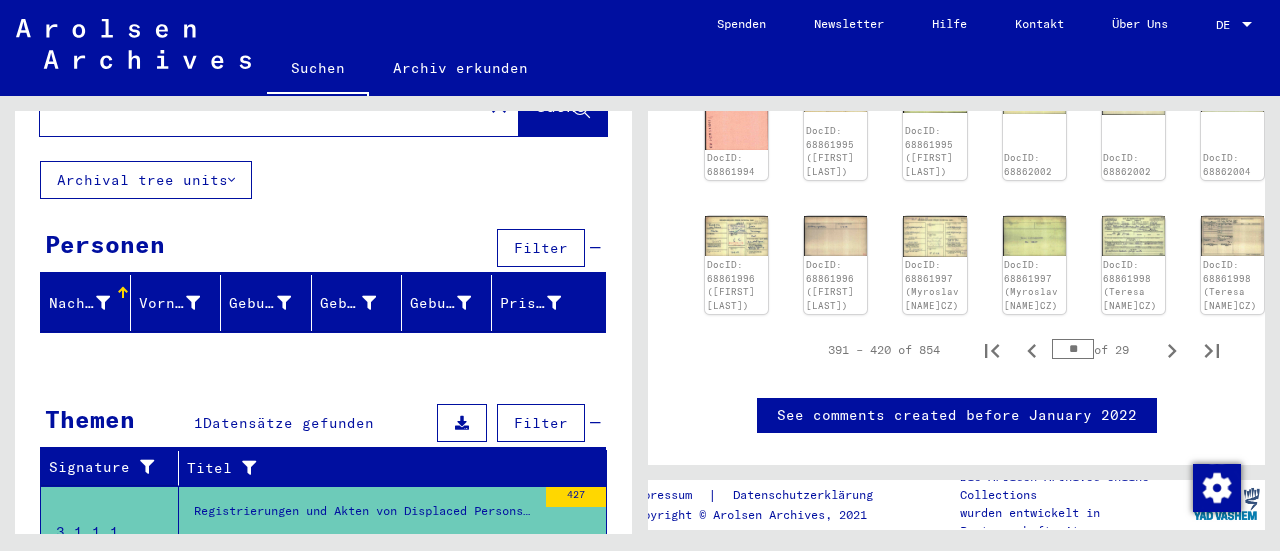 scroll, scrollTop: 899, scrollLeft: 0, axis: vertical 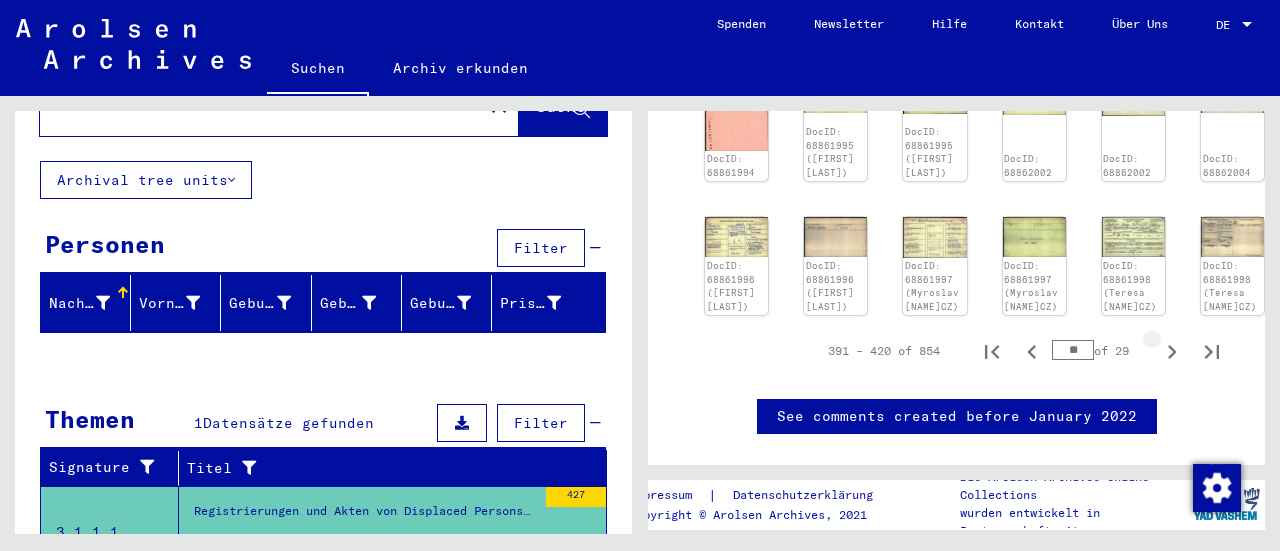 click 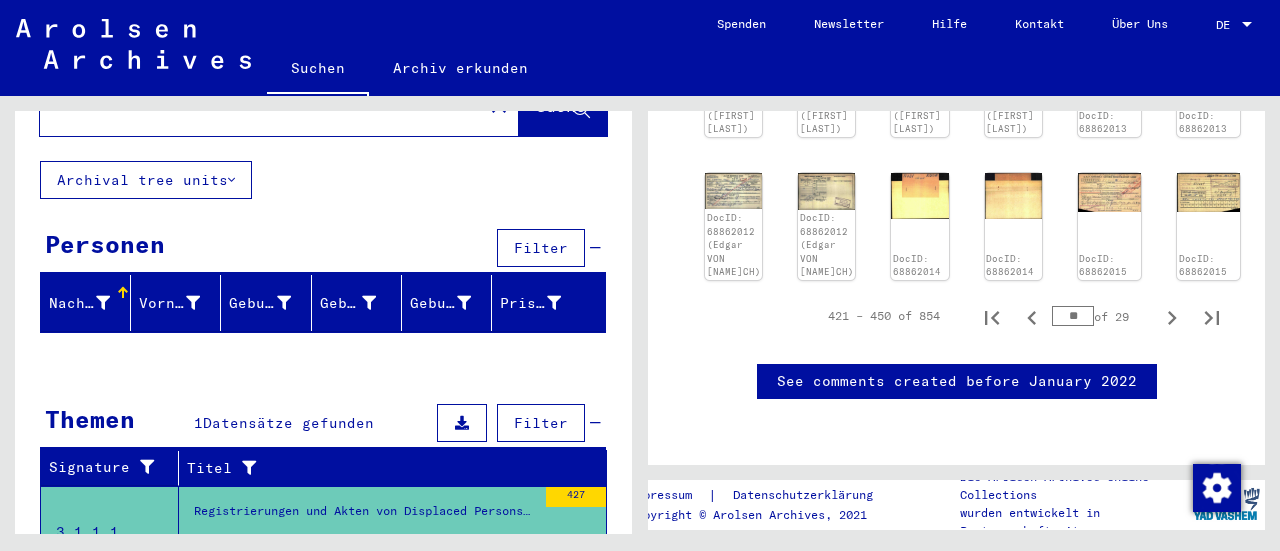 scroll, scrollTop: 948, scrollLeft: 0, axis: vertical 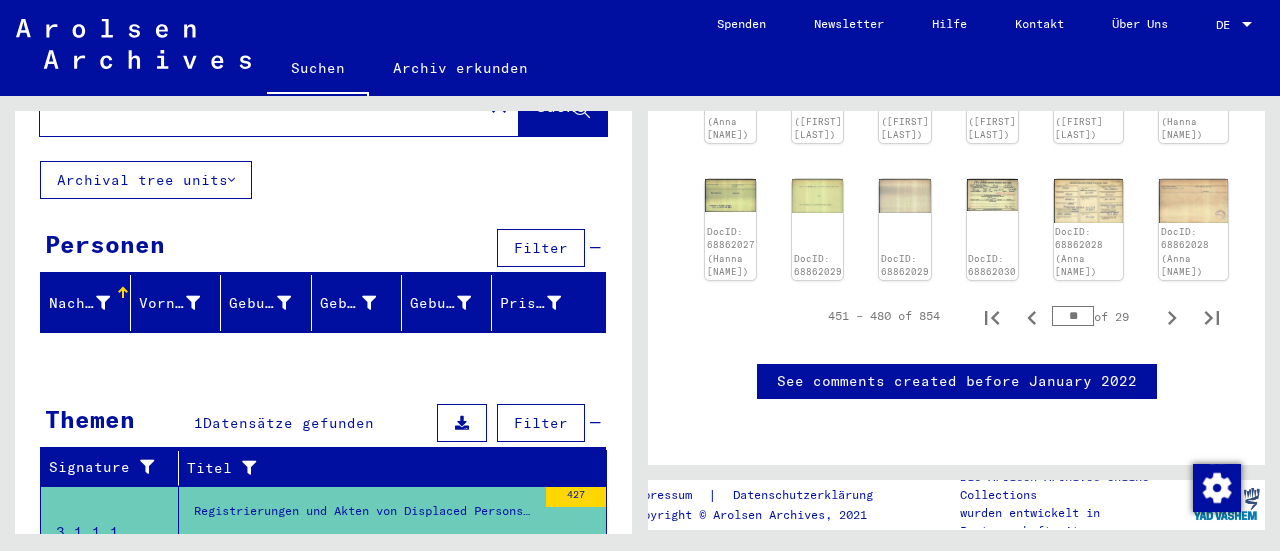 click 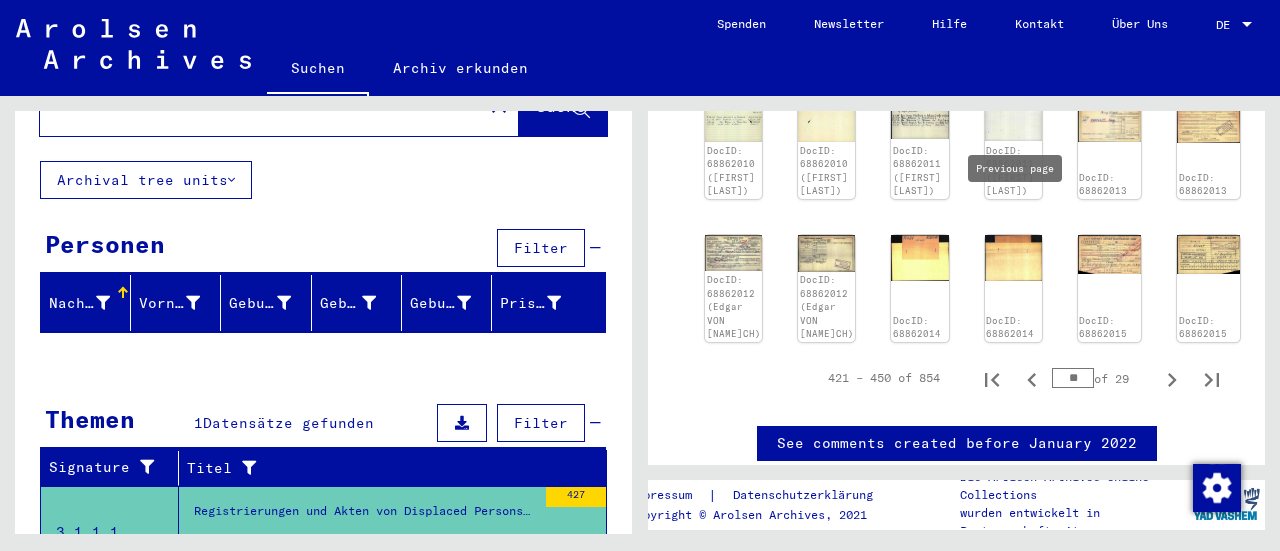 scroll, scrollTop: 858, scrollLeft: 0, axis: vertical 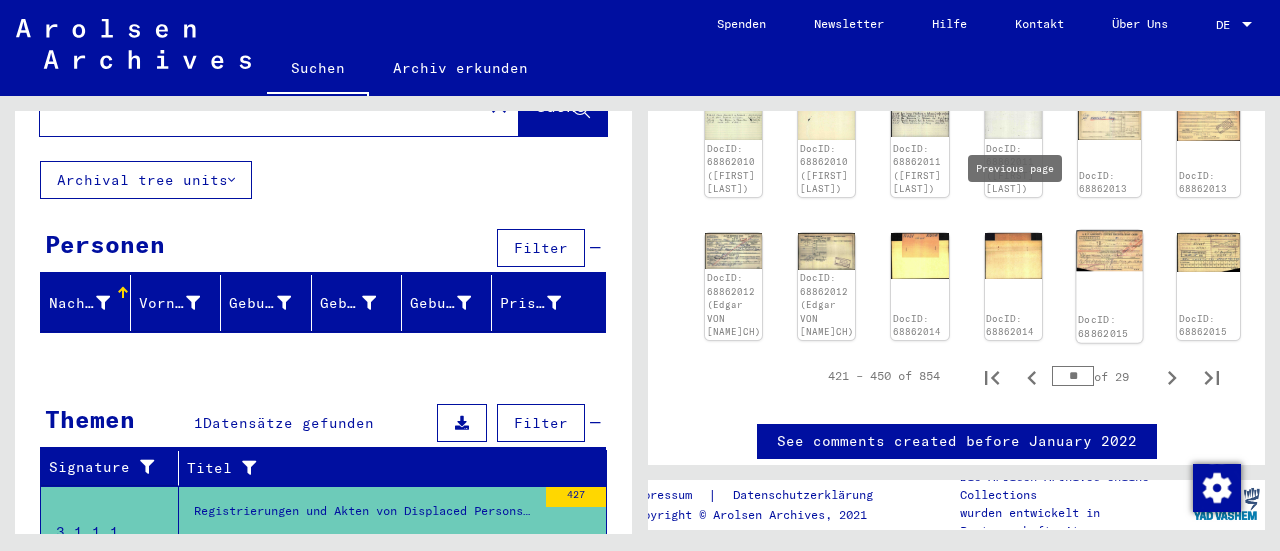 click 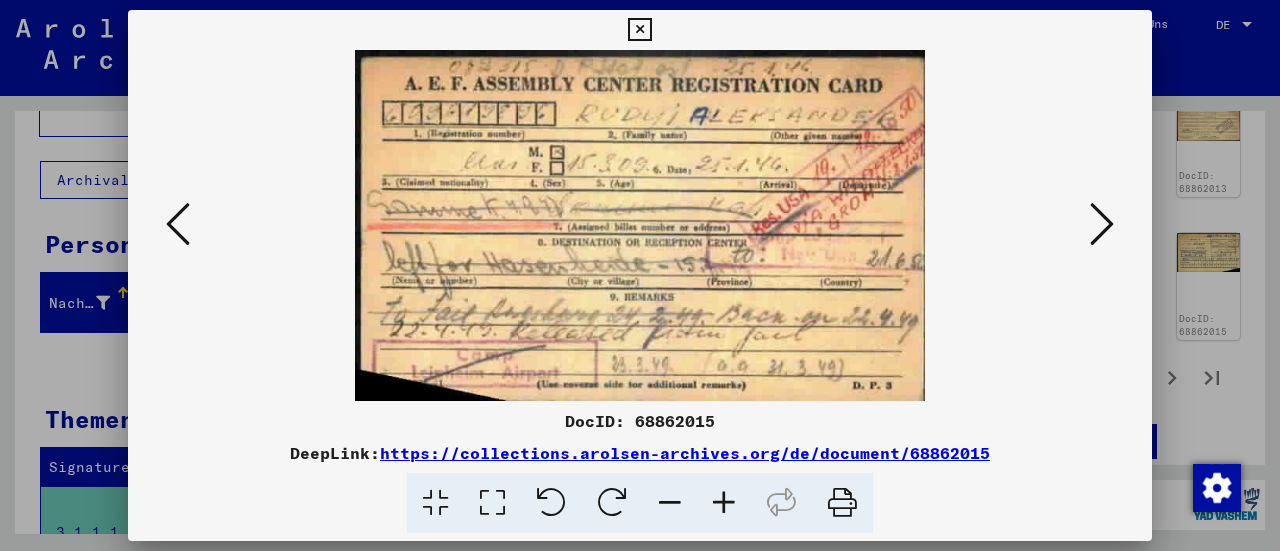 click at bounding box center (1102, 224) 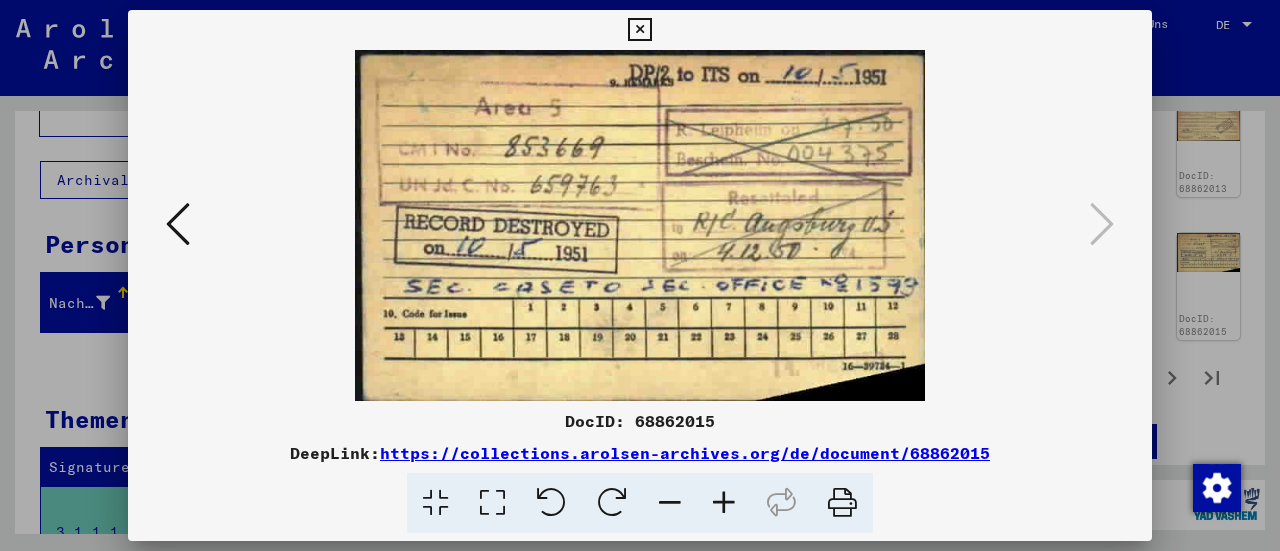 click at bounding box center (639, 30) 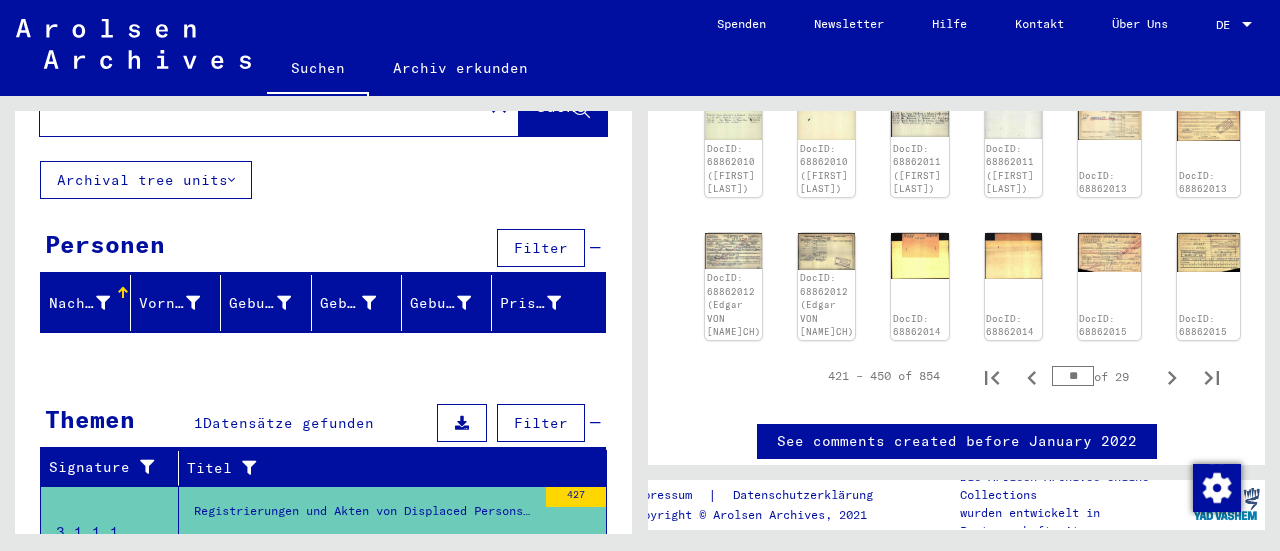 click 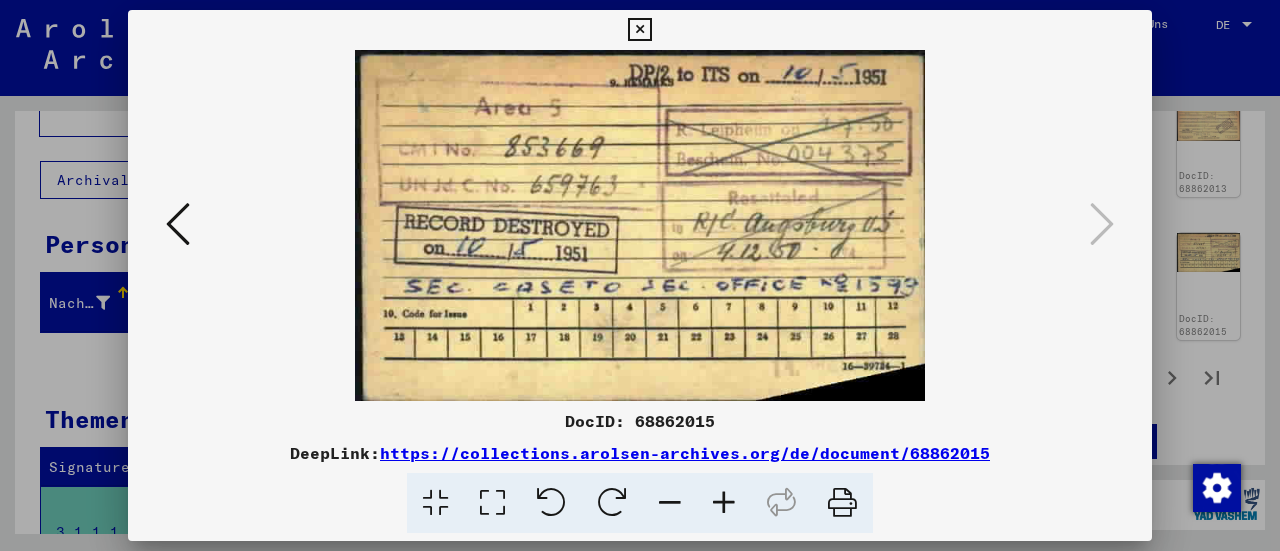 click at bounding box center (178, 225) 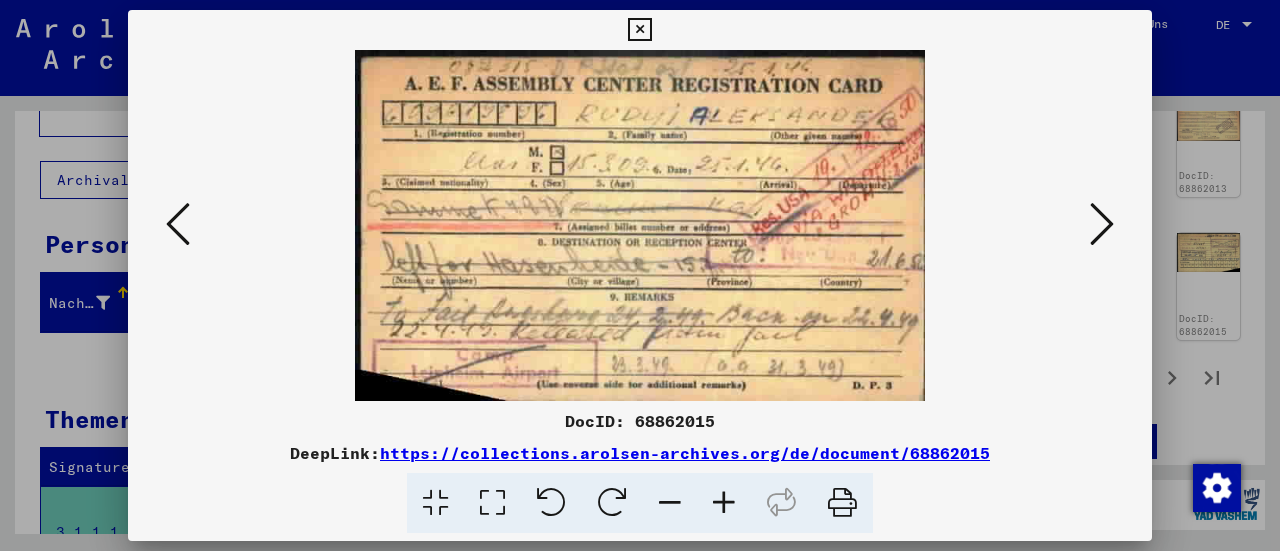 click at bounding box center (639, 30) 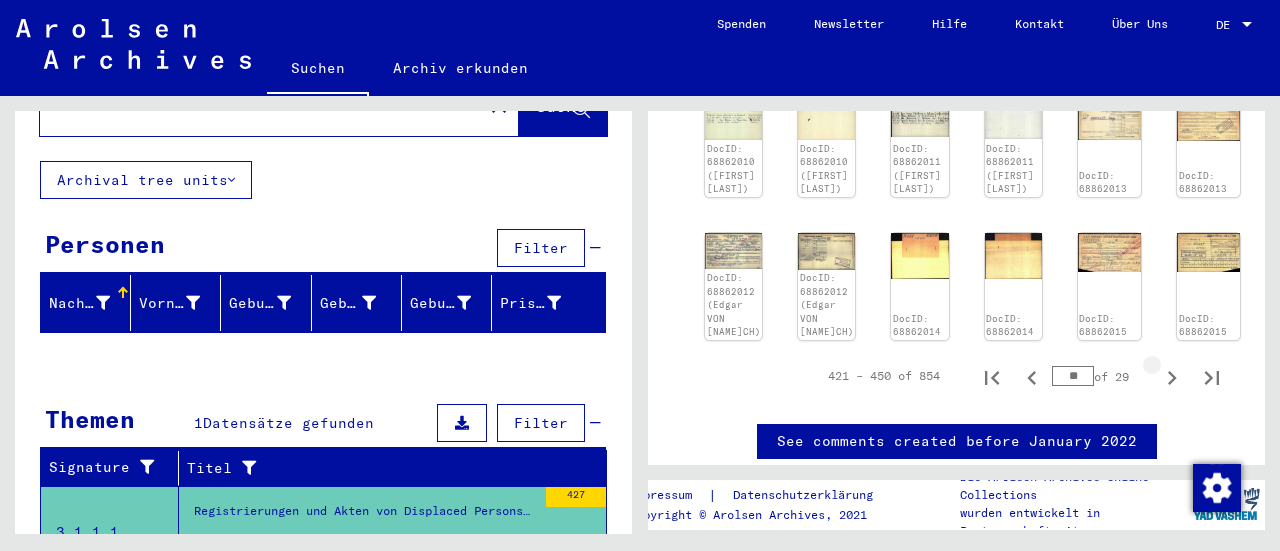 click 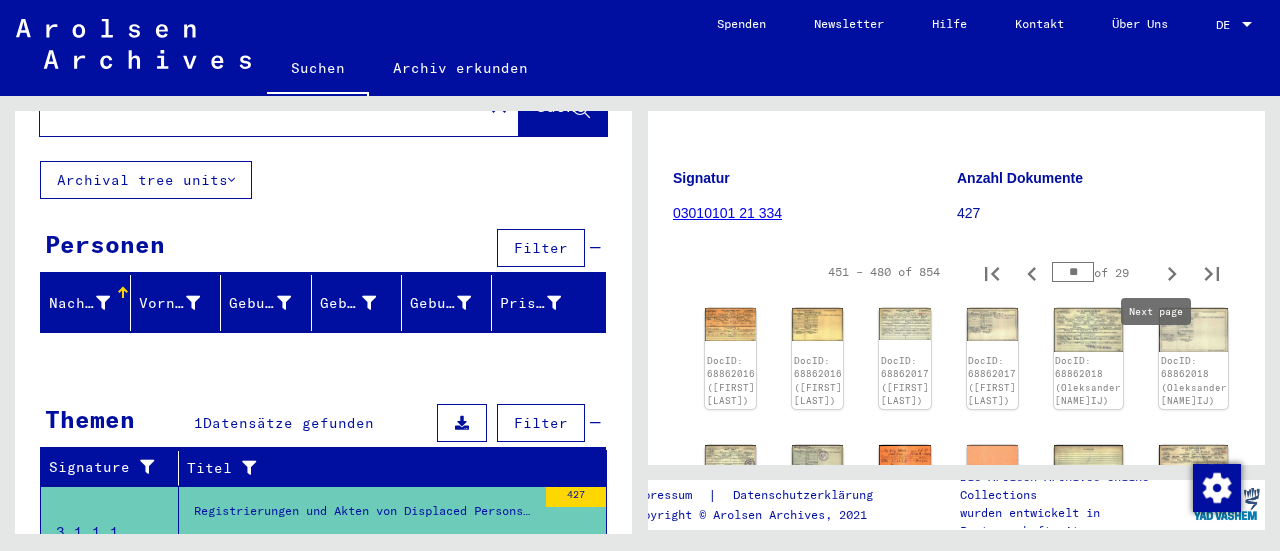 scroll, scrollTop: 230, scrollLeft: 0, axis: vertical 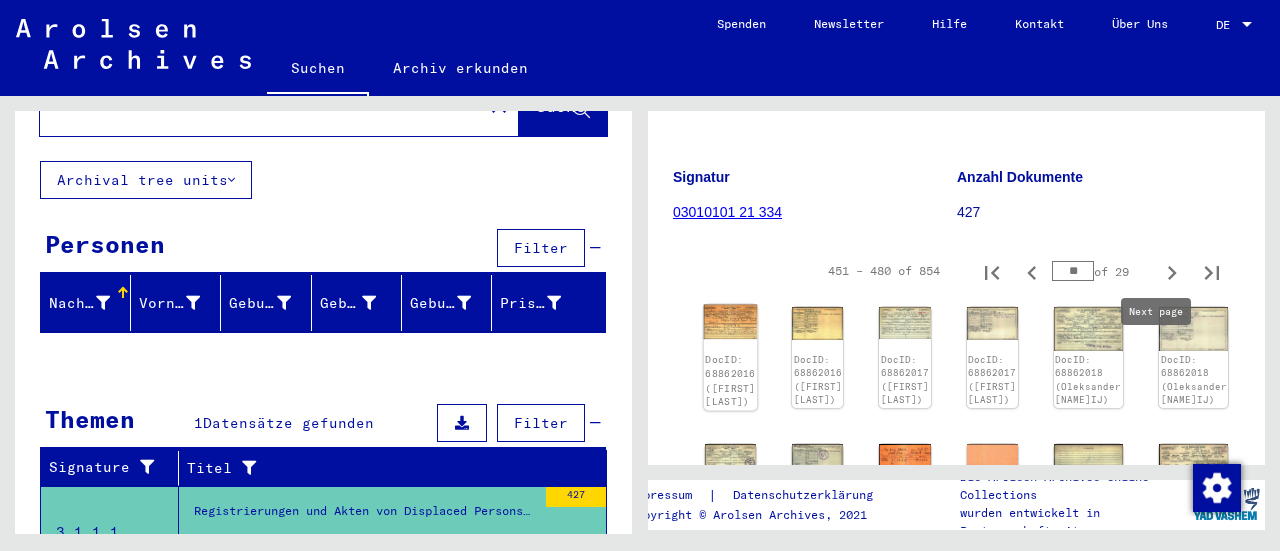 click 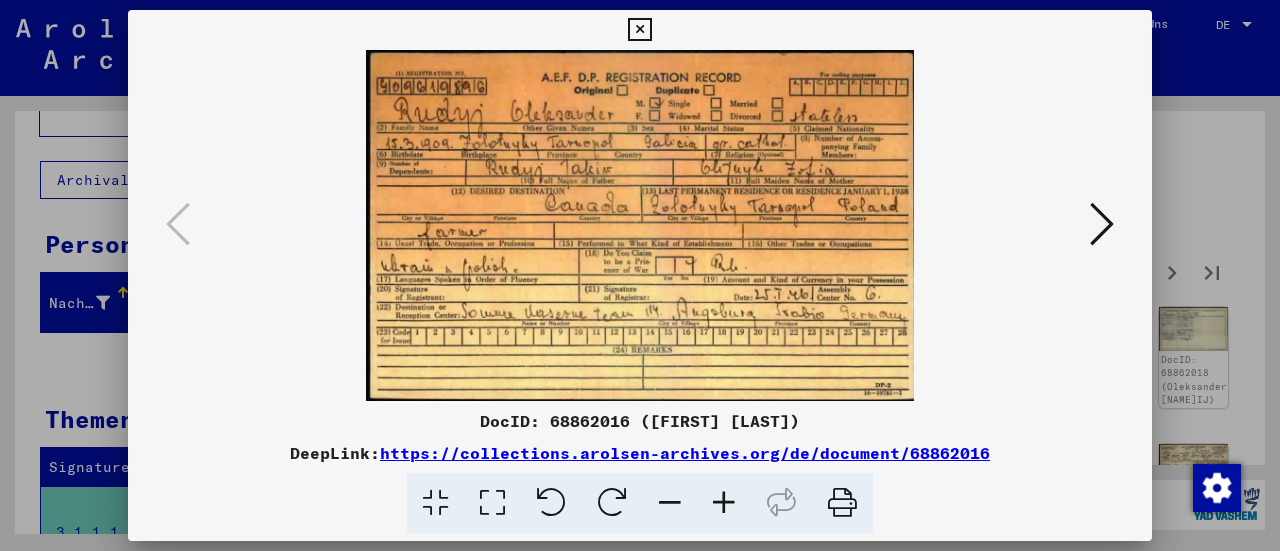 click at bounding box center (1102, 224) 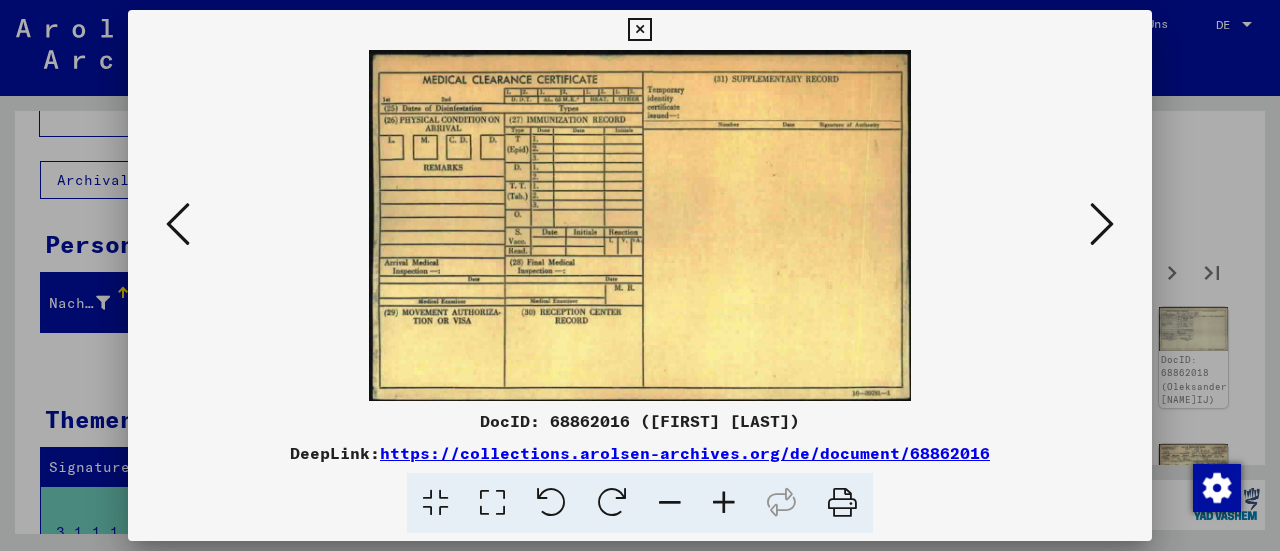 click at bounding box center [1102, 225] 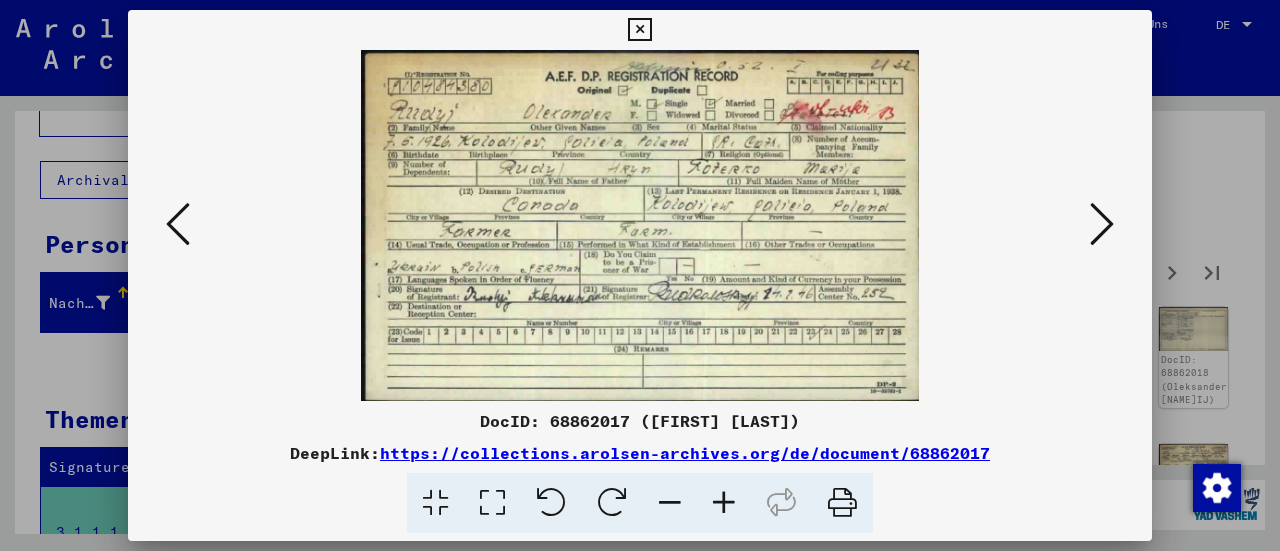 click at bounding box center (1102, 224) 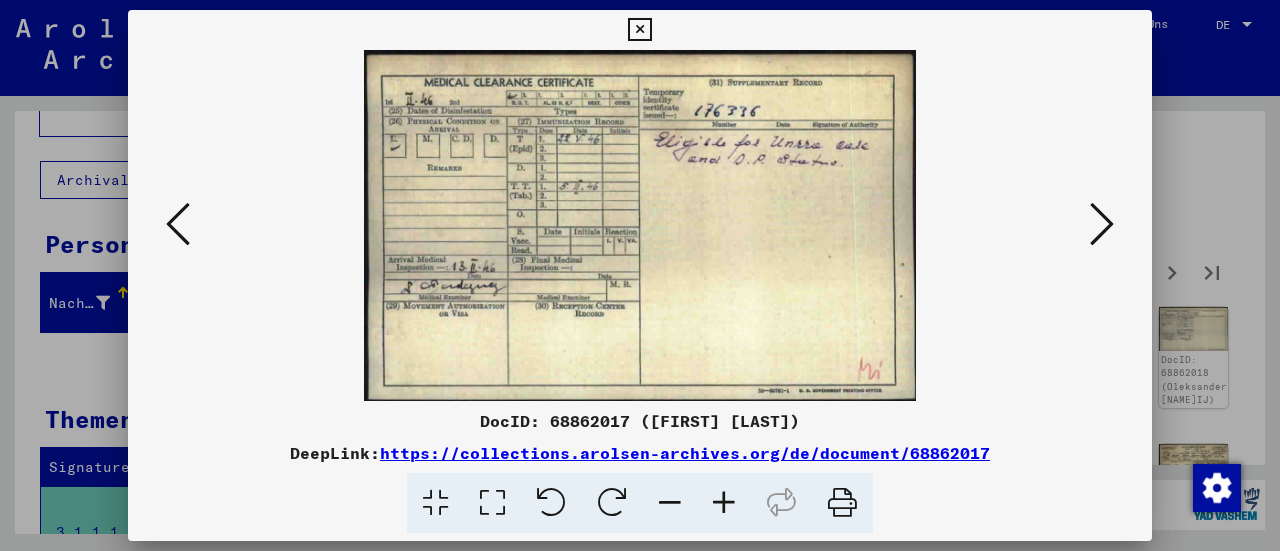 click at bounding box center [1102, 224] 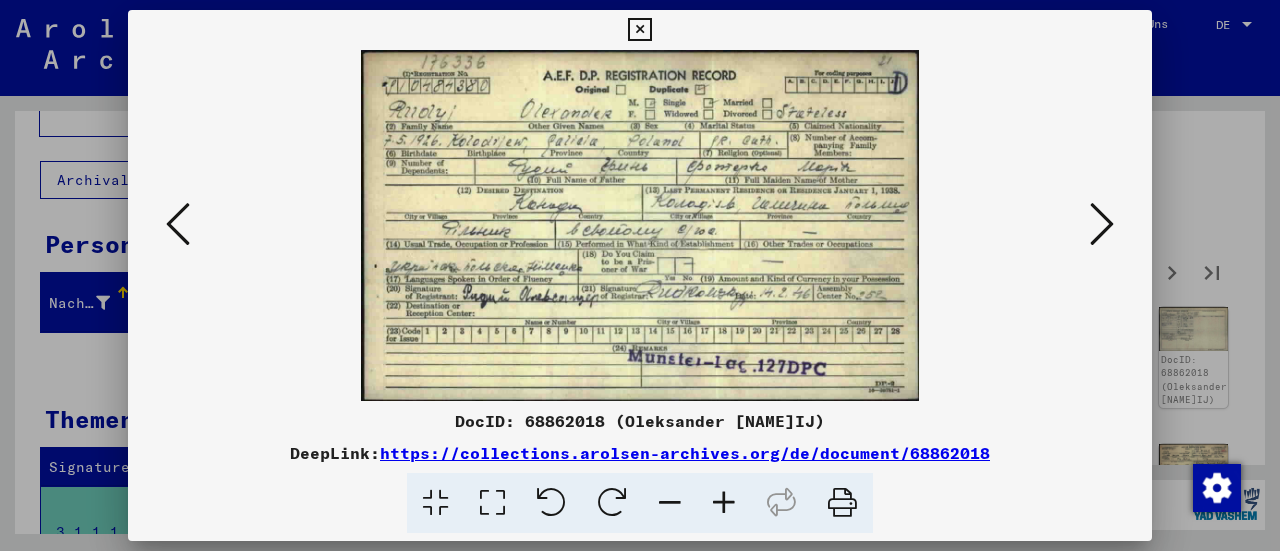 click at bounding box center [1102, 225] 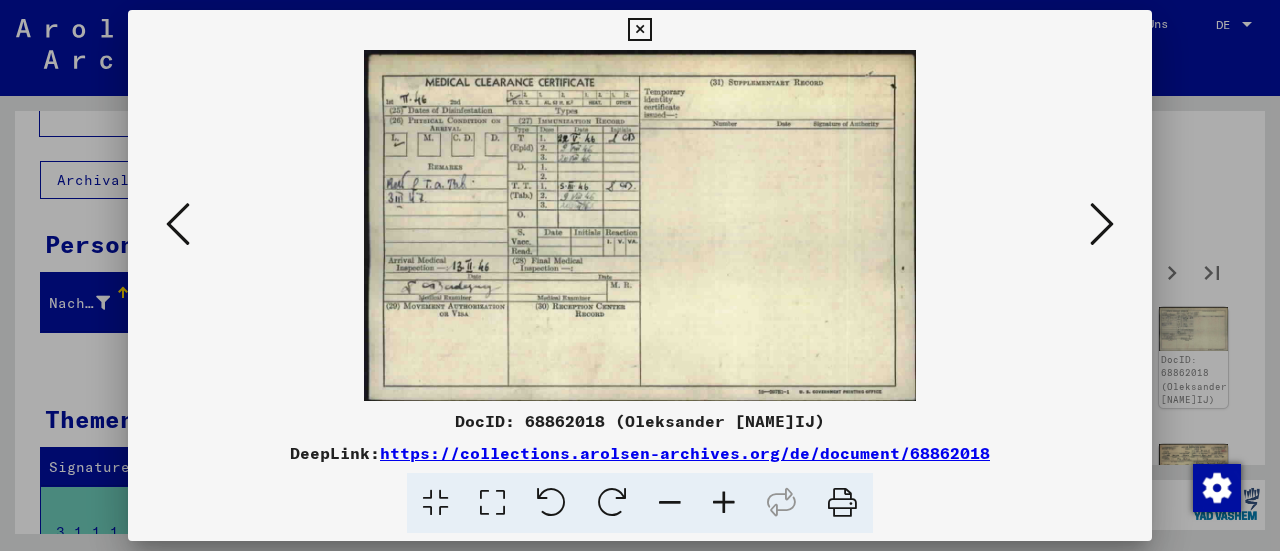 click at bounding box center (1102, 224) 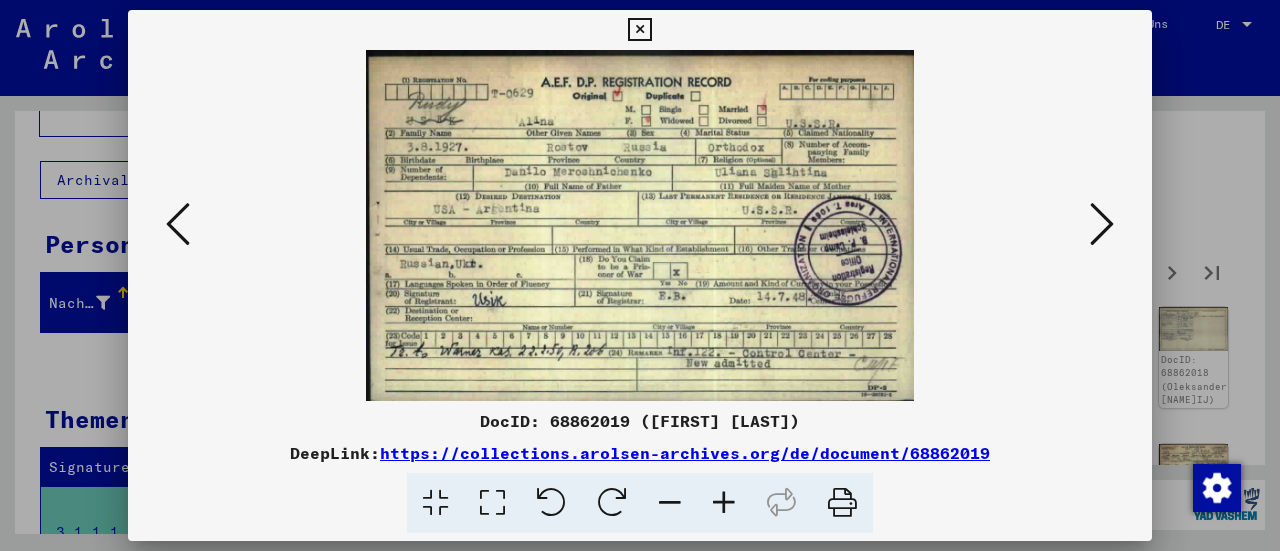 click at bounding box center [1102, 225] 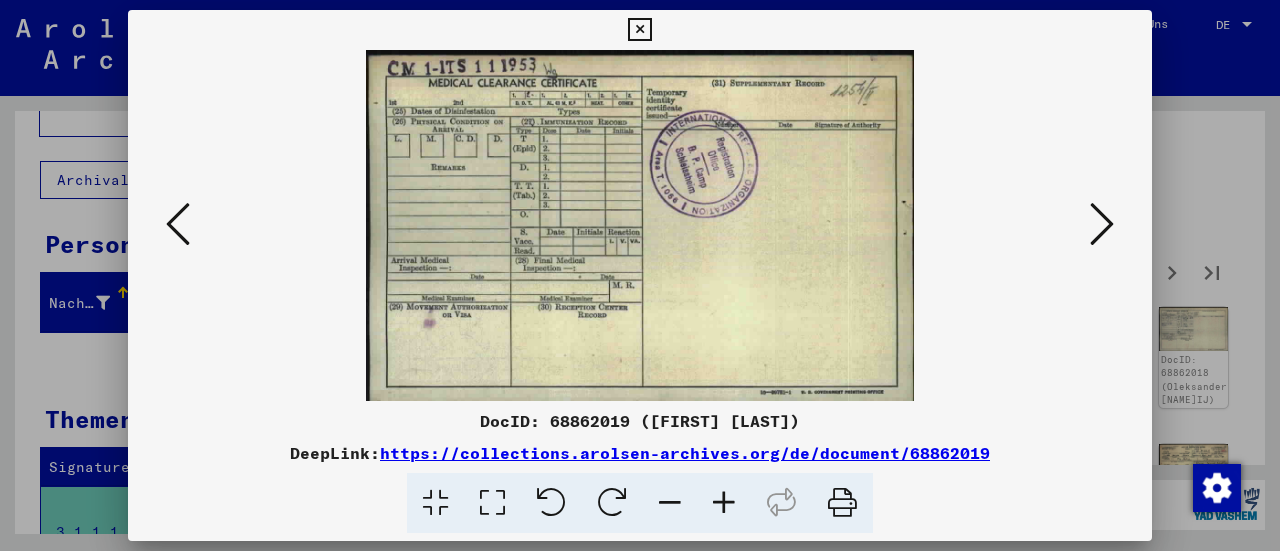 click at bounding box center (1102, 225) 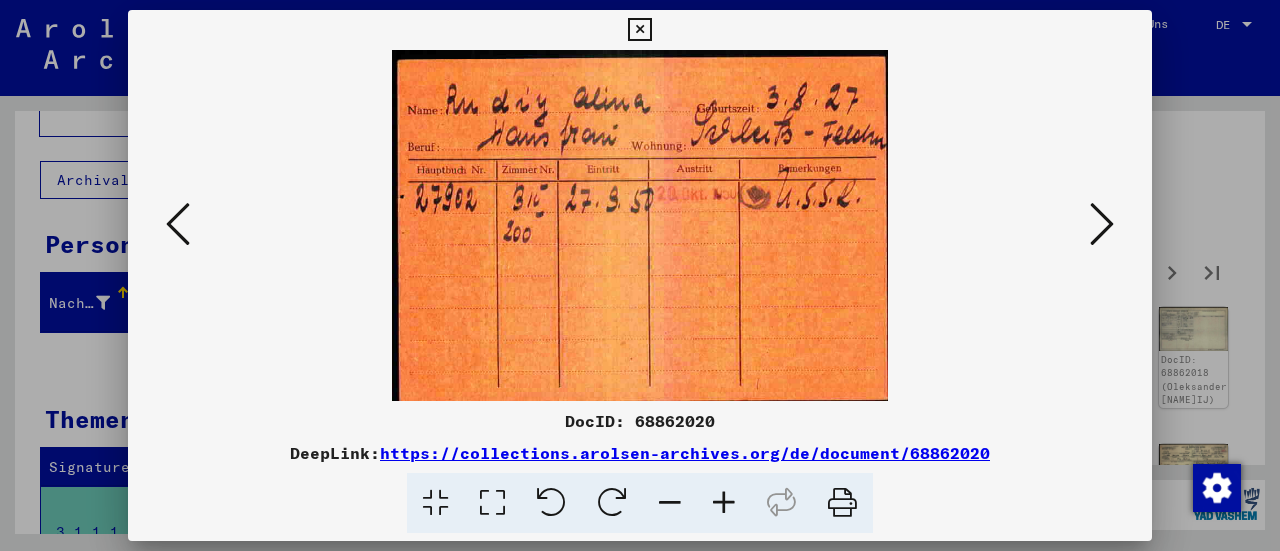 click at bounding box center (1102, 225) 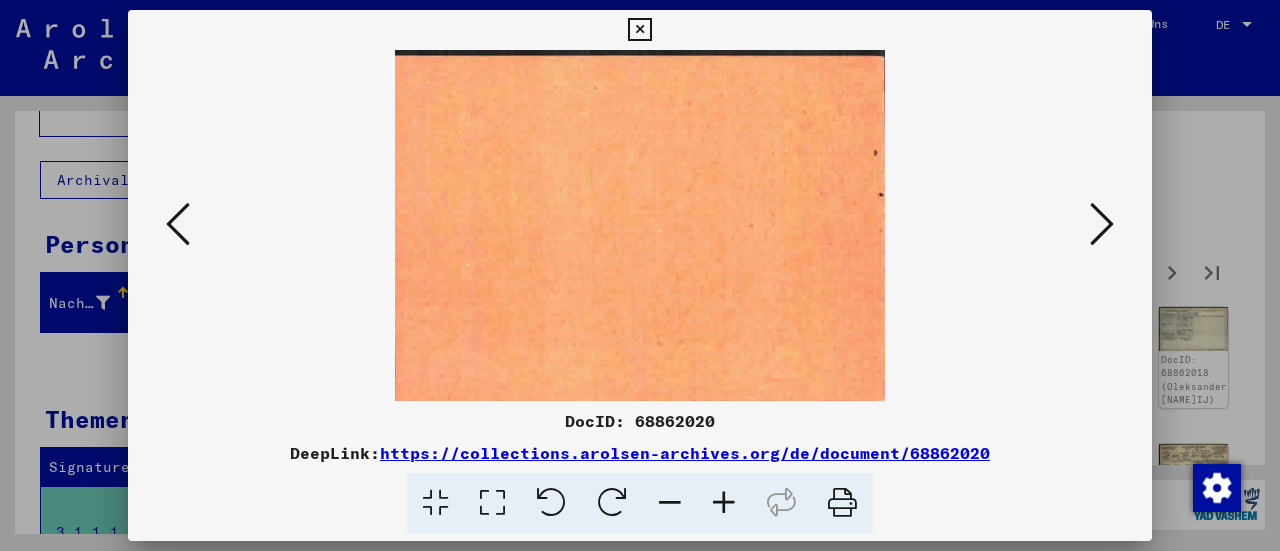 click at bounding box center [1102, 225] 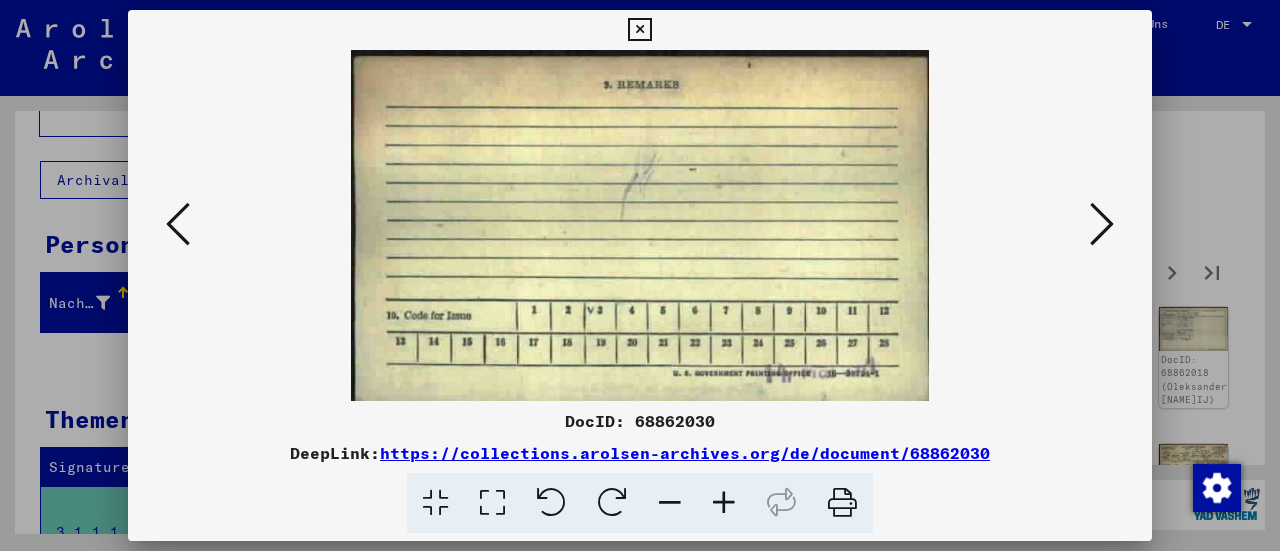 click at bounding box center (640, 225) 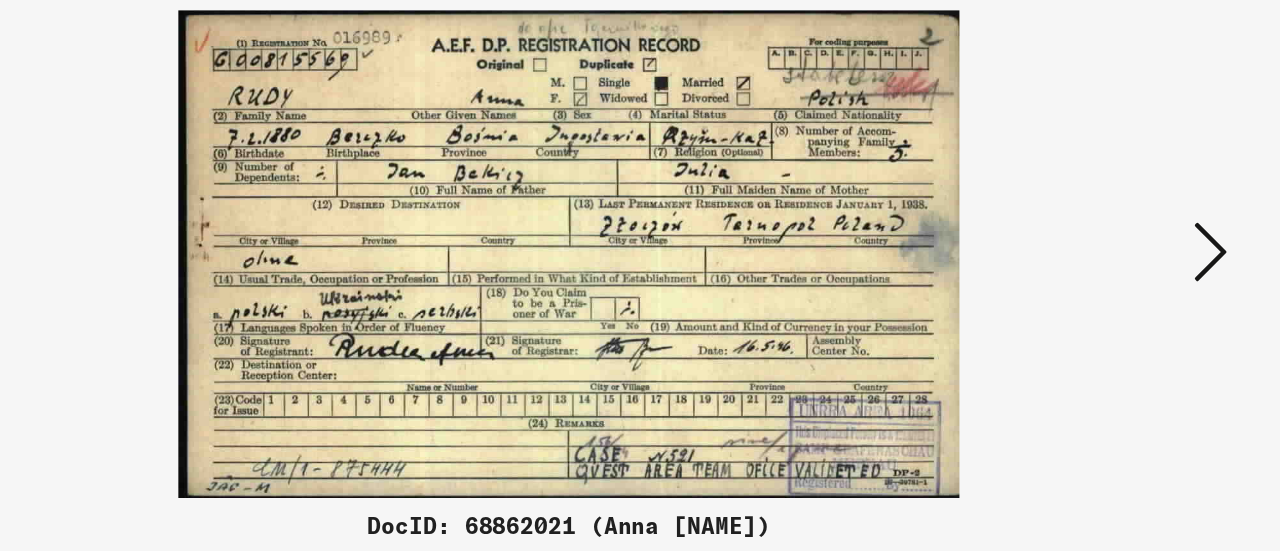 click at bounding box center (1102, 224) 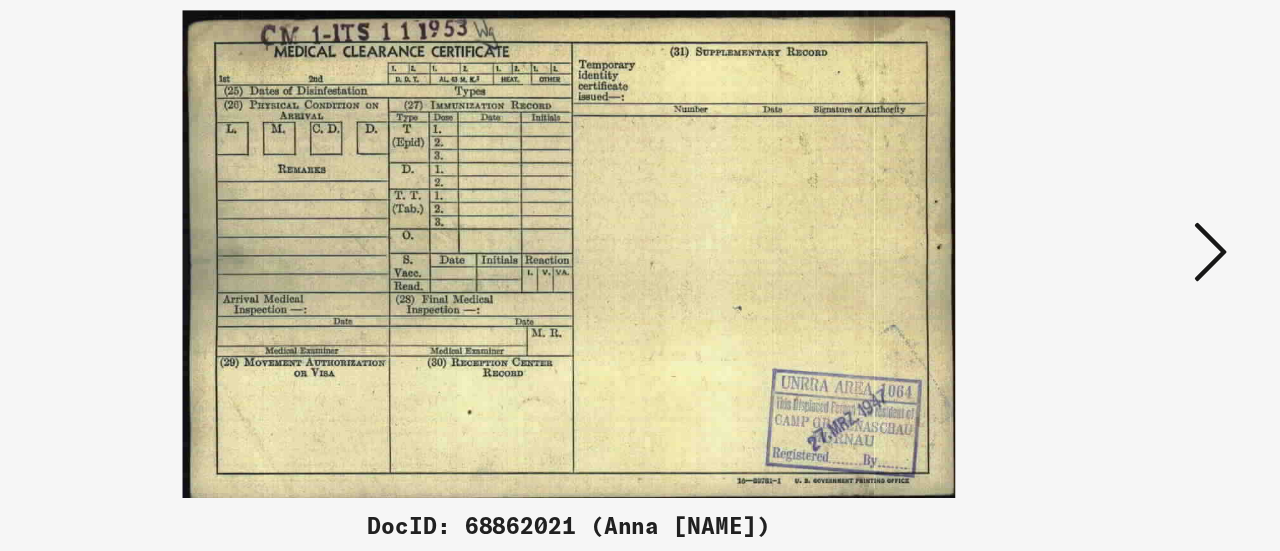 click at bounding box center (1102, 224) 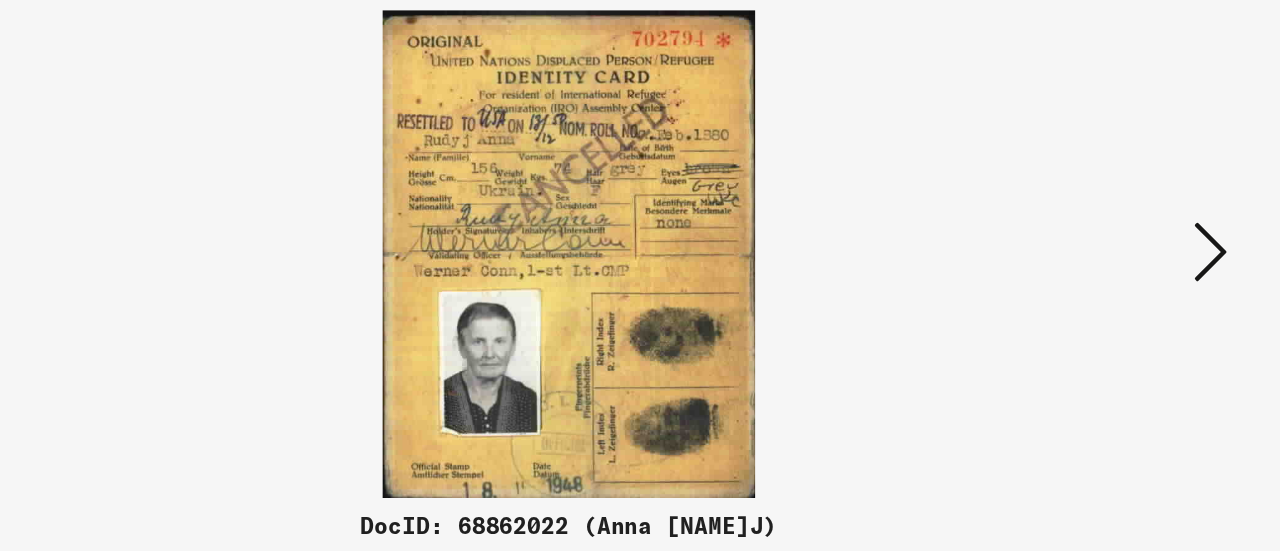 click at bounding box center (640, 225) 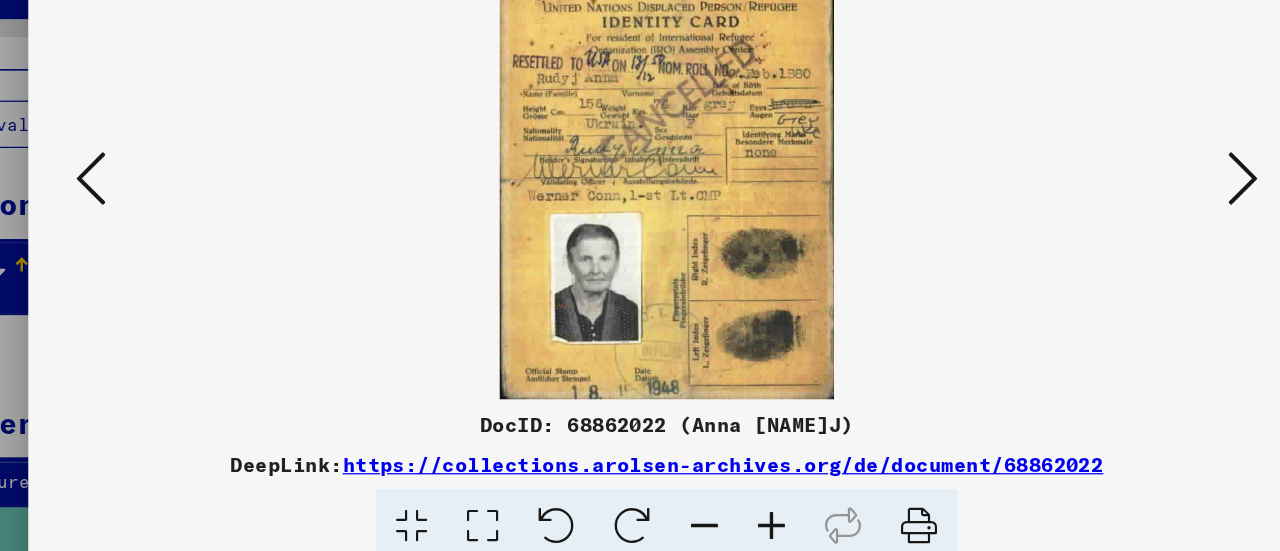 click at bounding box center [1102, 225] 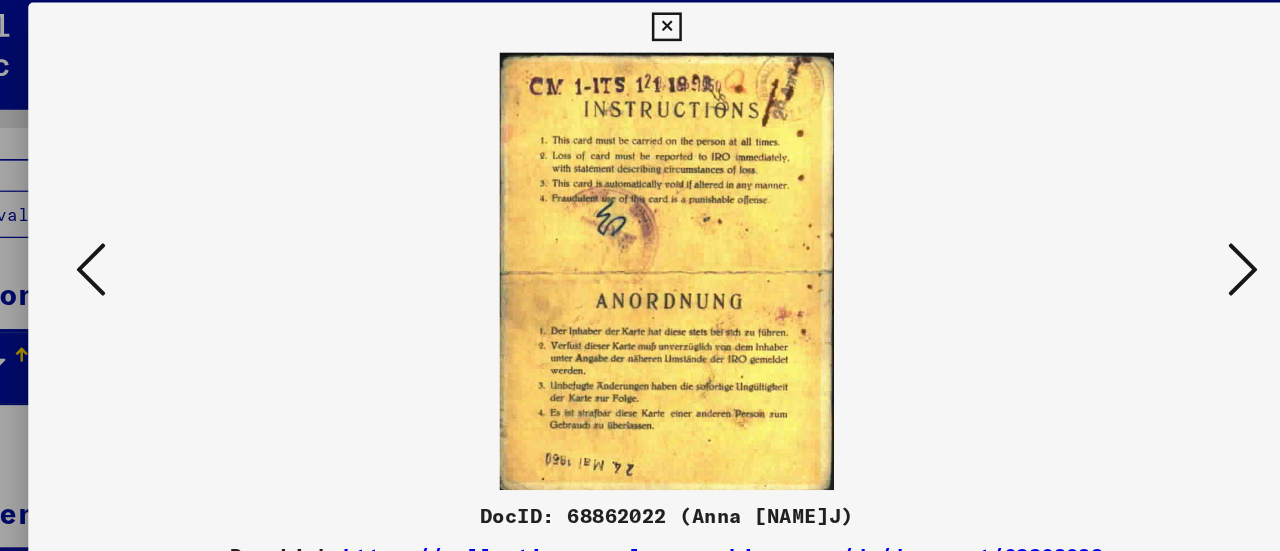 click at bounding box center (1102, 224) 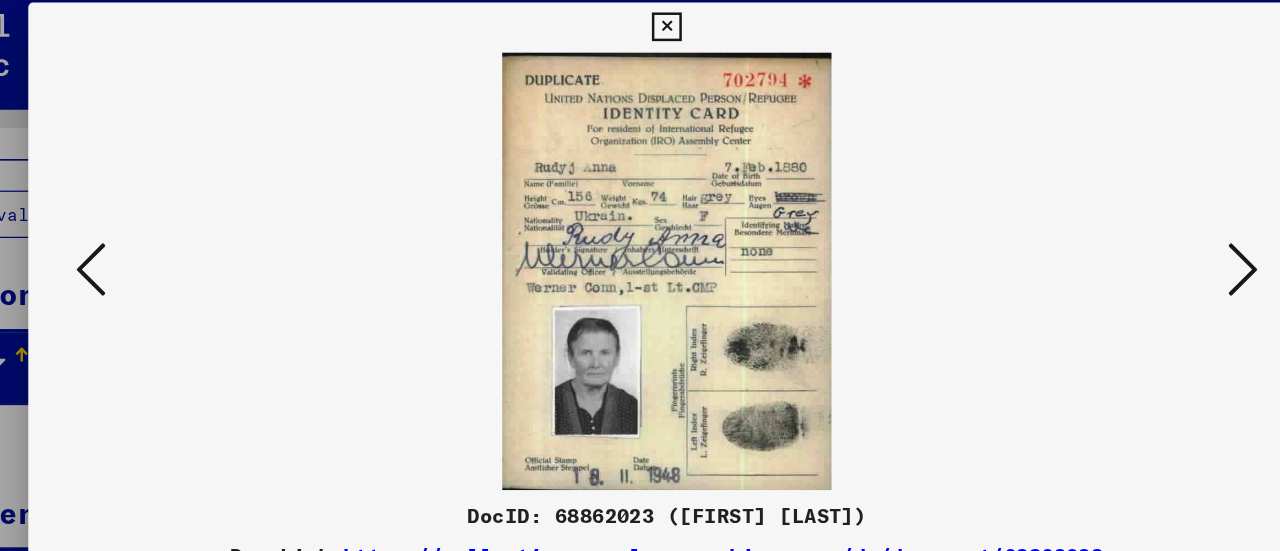 click at bounding box center (1102, 224) 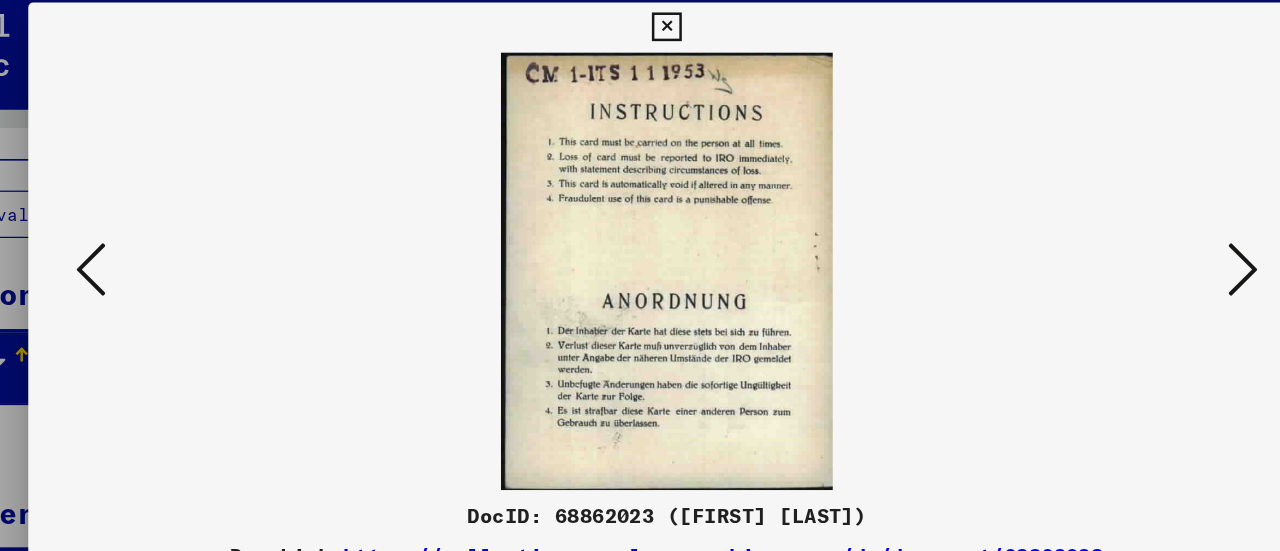 click at bounding box center (1102, 224) 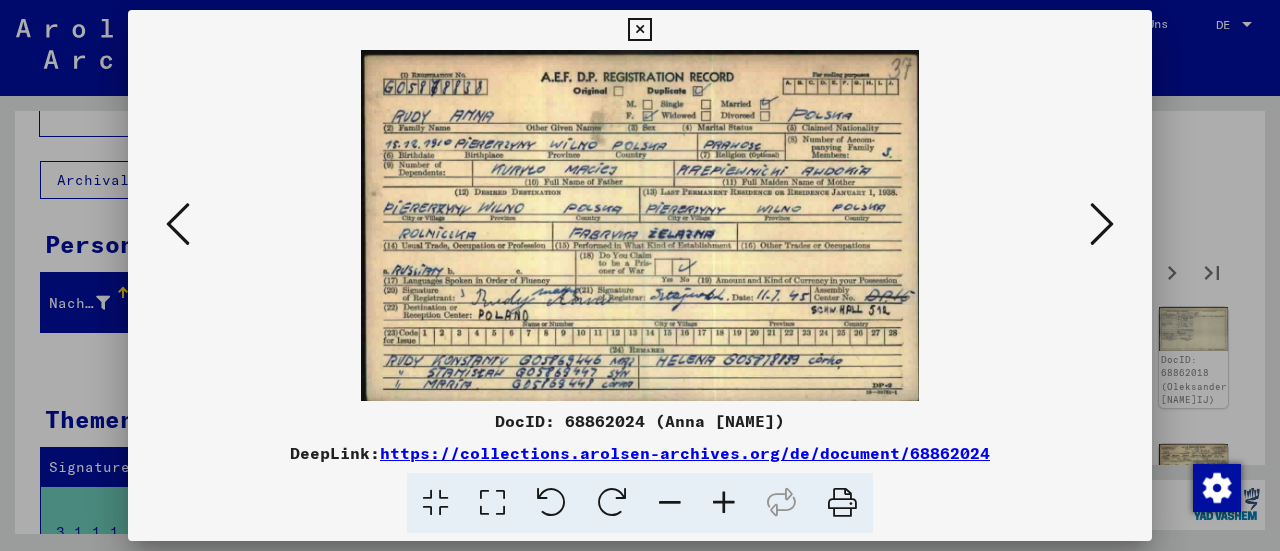 click at bounding box center [1102, 224] 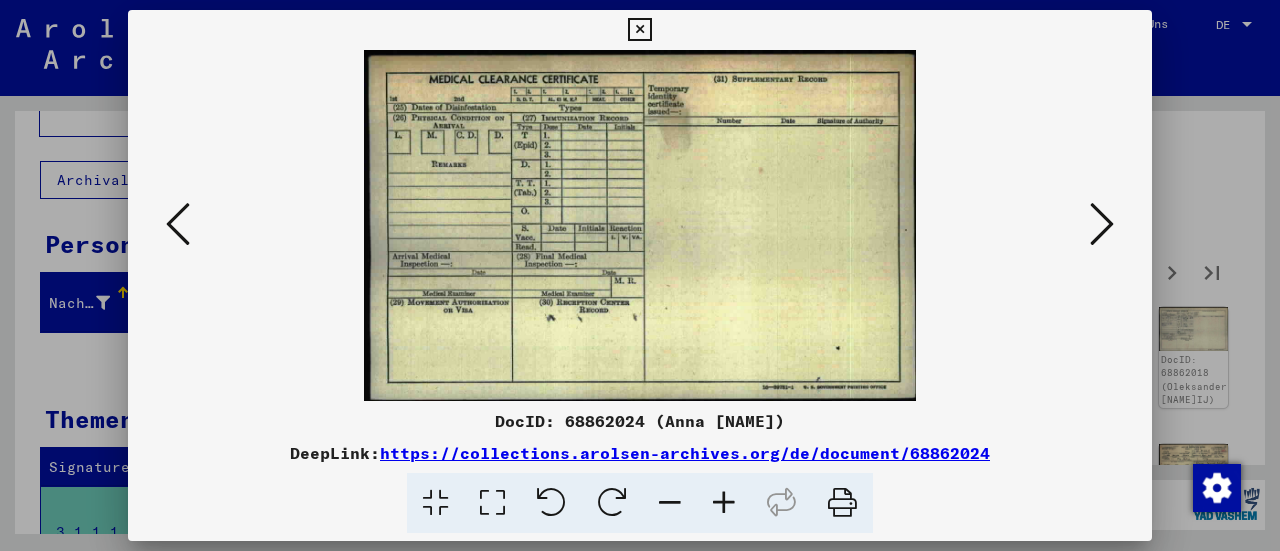 click at bounding box center (1102, 225) 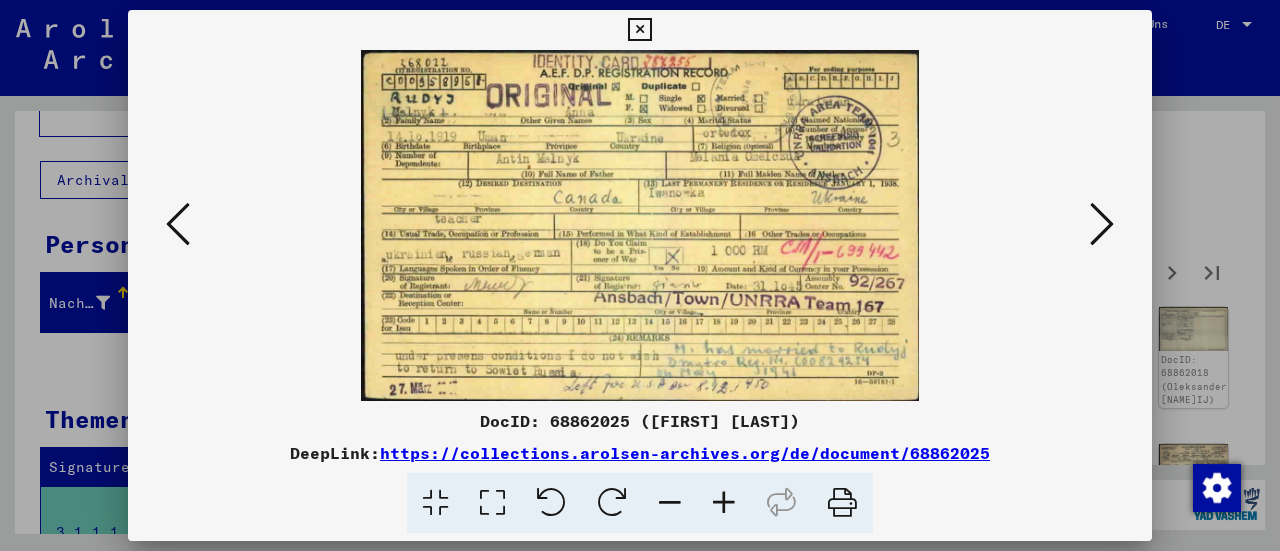 click at bounding box center (1102, 225) 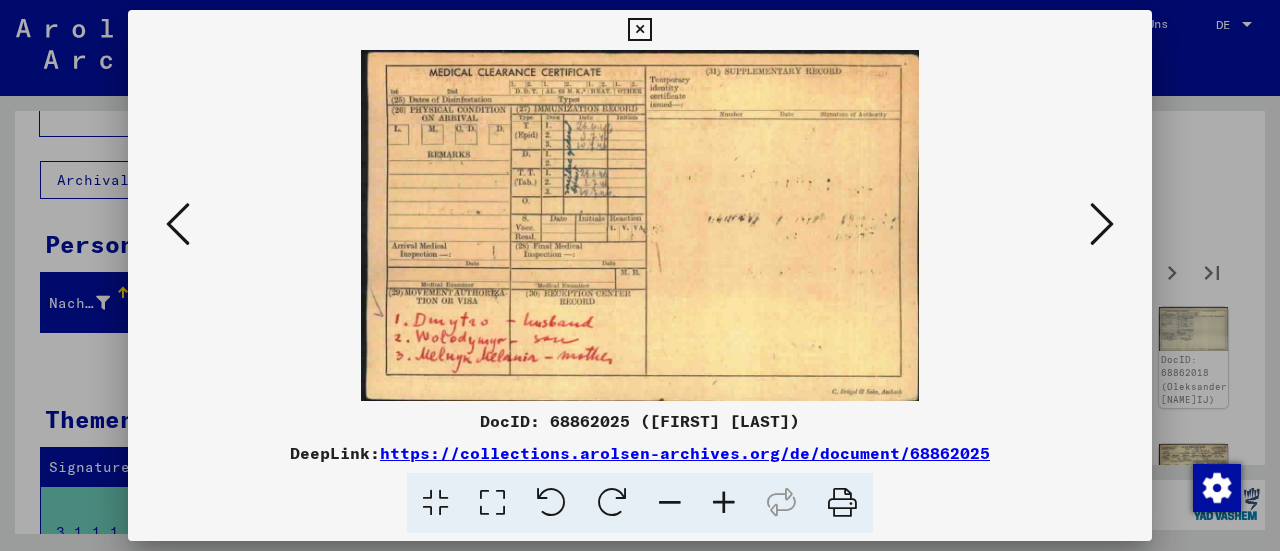 click at bounding box center (1102, 225) 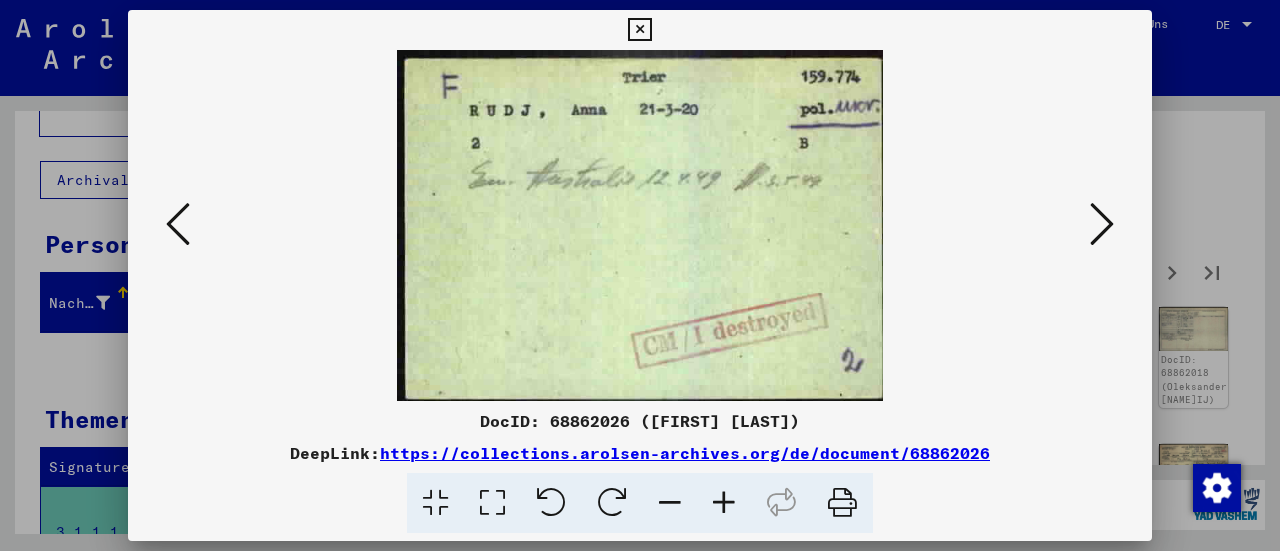 click at bounding box center [1102, 225] 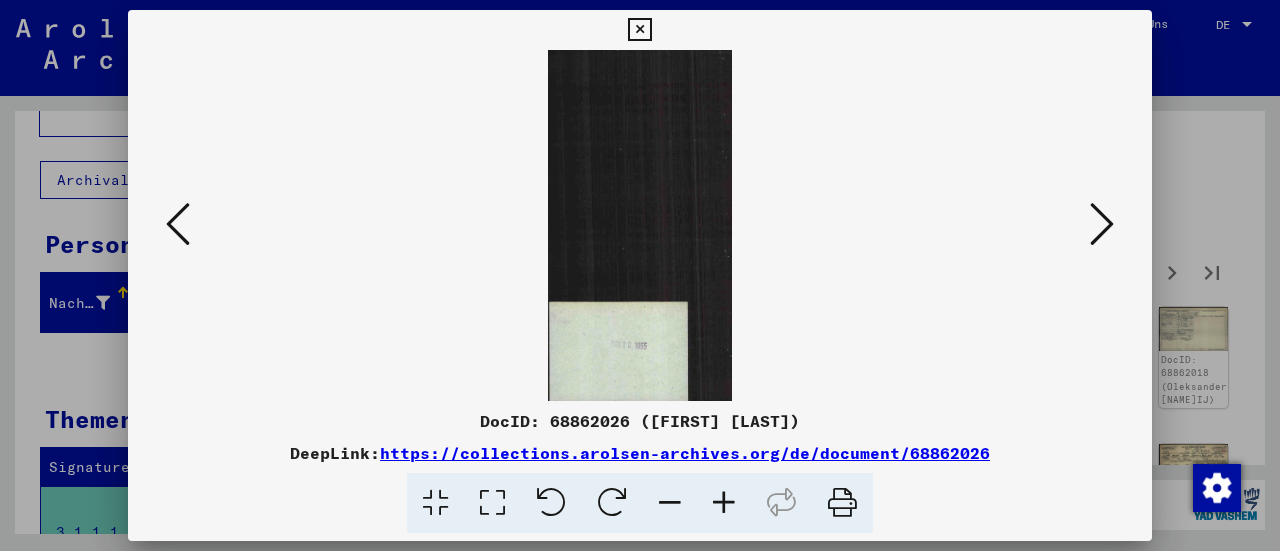click at bounding box center [1102, 225] 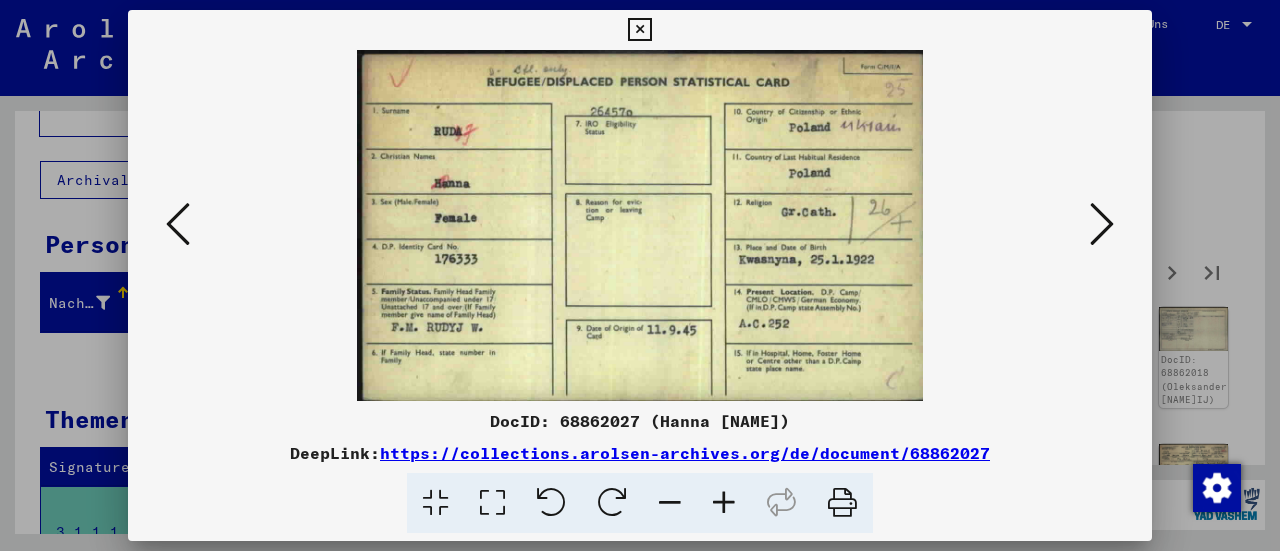 click at bounding box center [1102, 225] 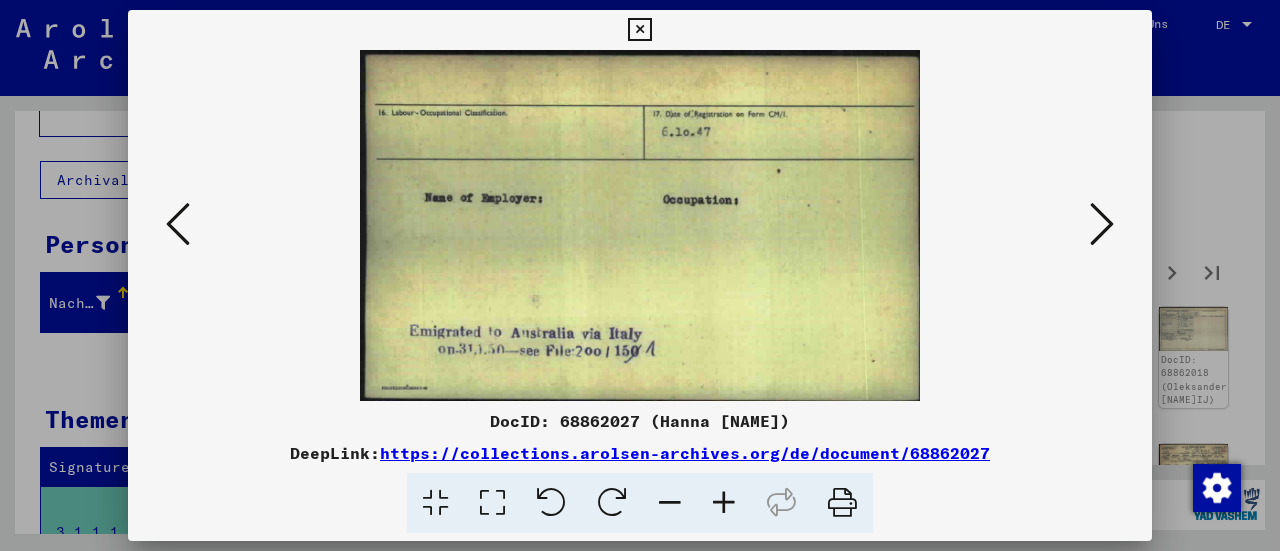 click at bounding box center (640, 225) 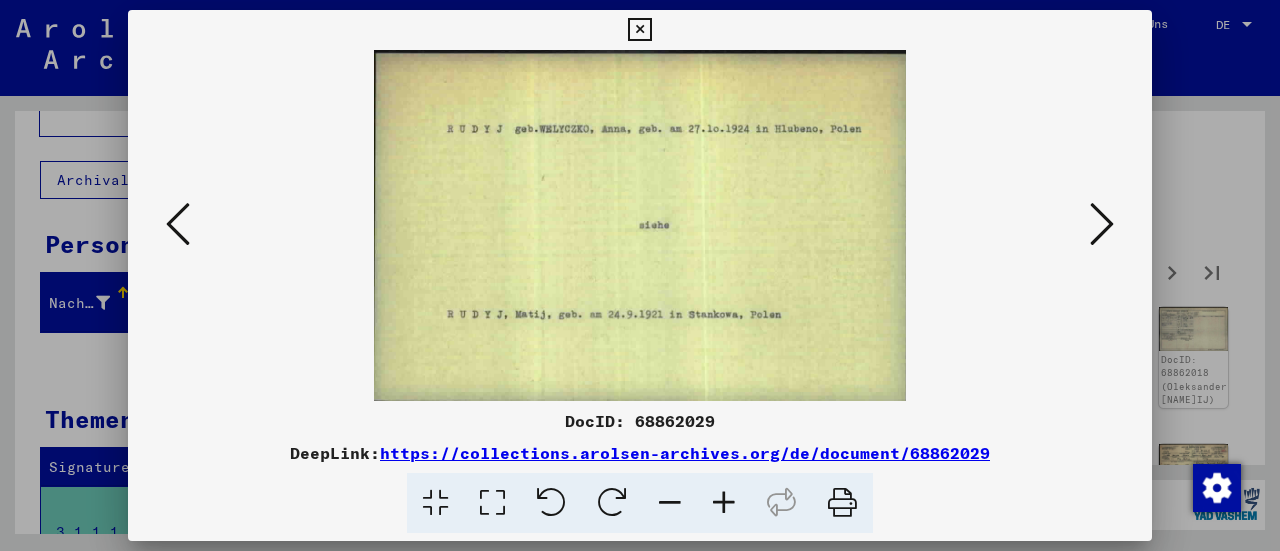 click at bounding box center [1102, 225] 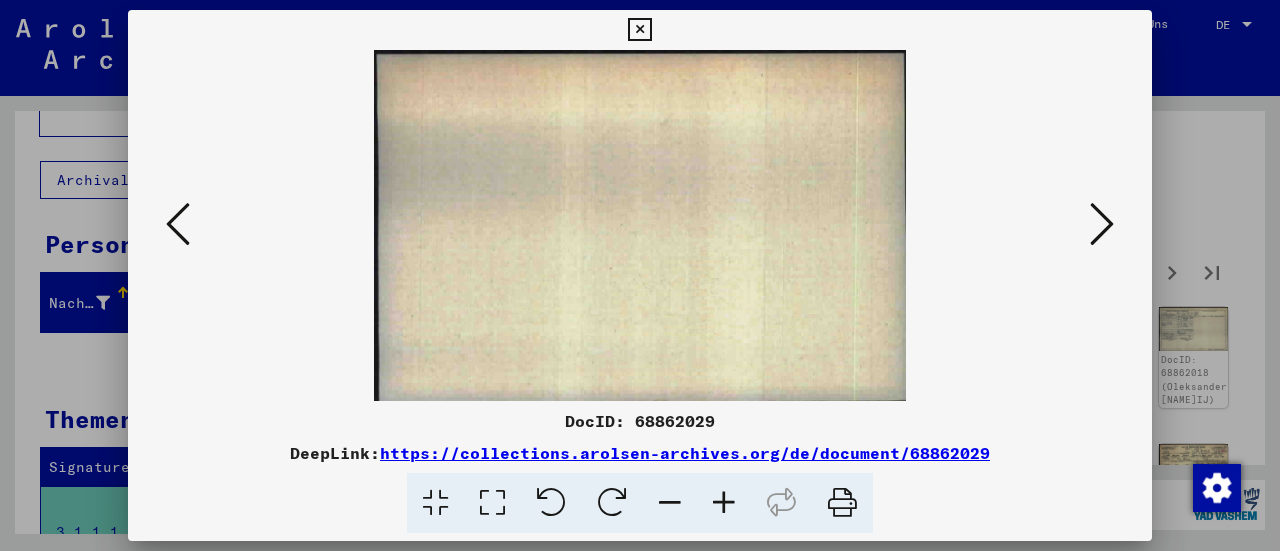 click at bounding box center (1102, 225) 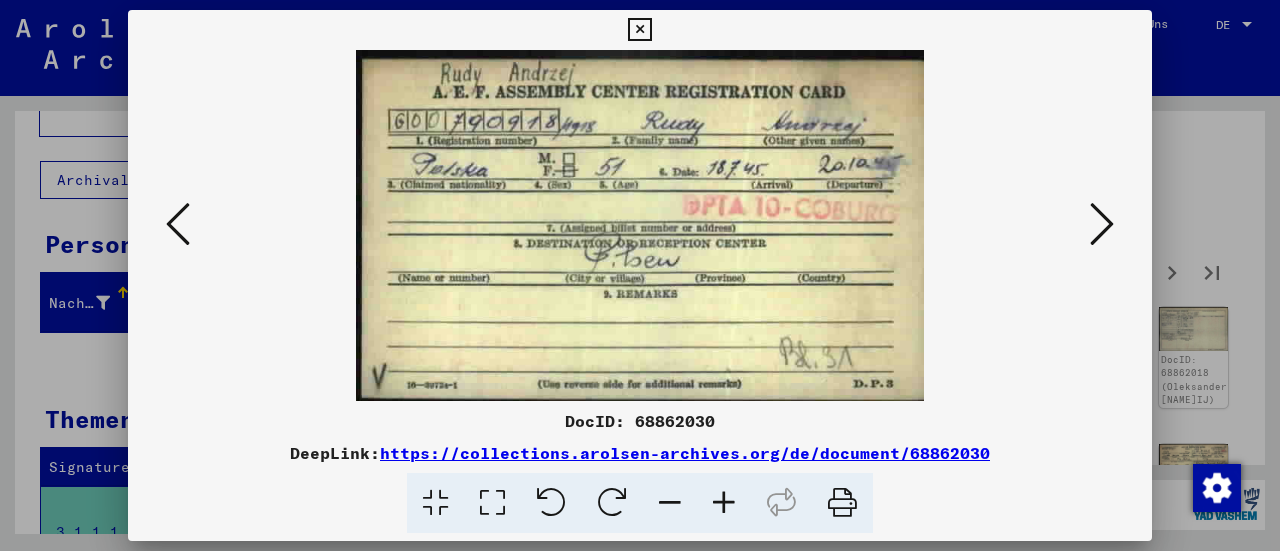 click at bounding box center [640, 225] 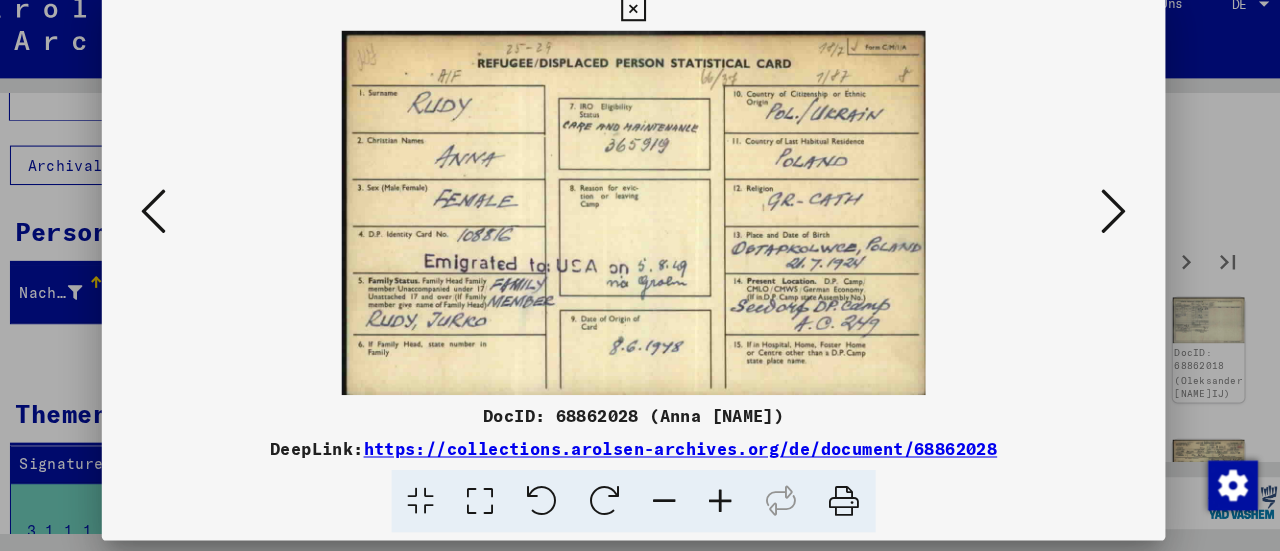 click at bounding box center (1102, 225) 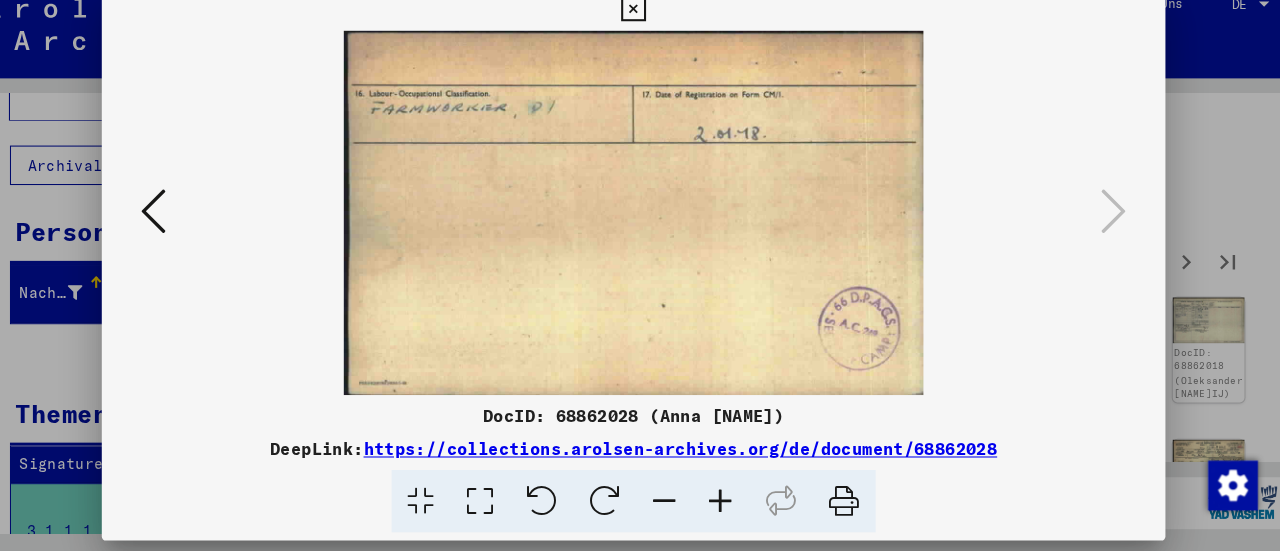 scroll, scrollTop: 0, scrollLeft: 0, axis: both 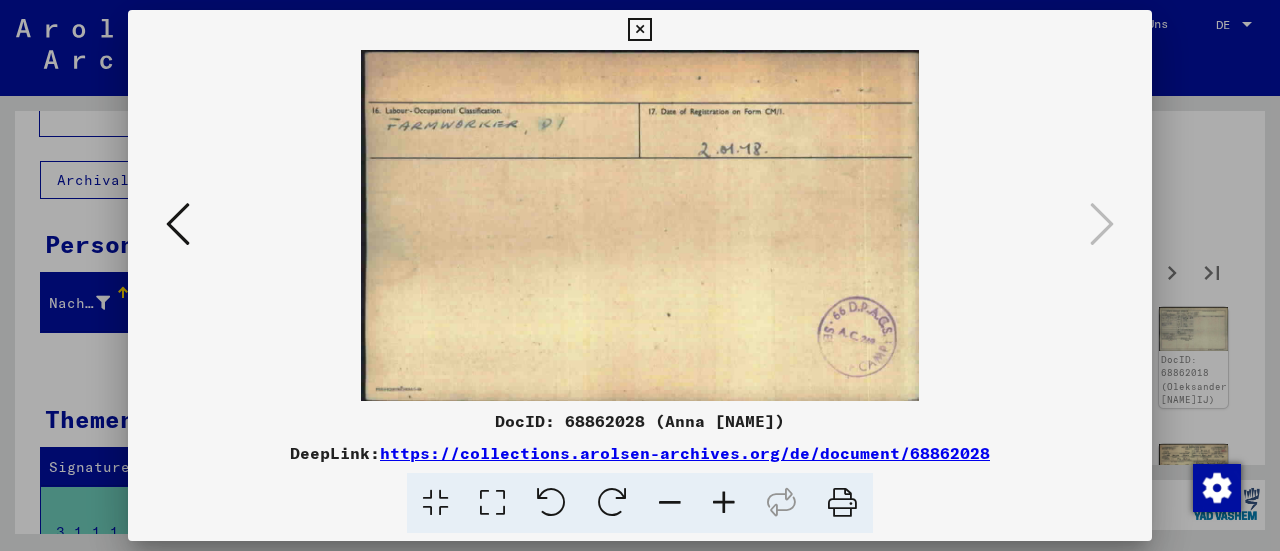 click at bounding box center (639, 30) 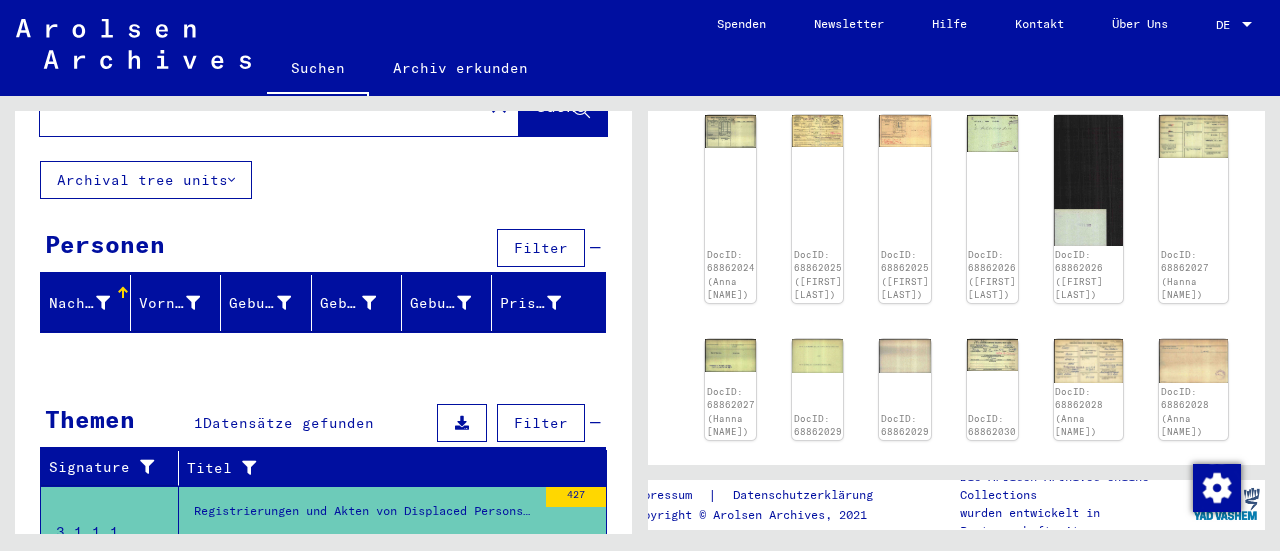 scroll, scrollTop: 881, scrollLeft: 0, axis: vertical 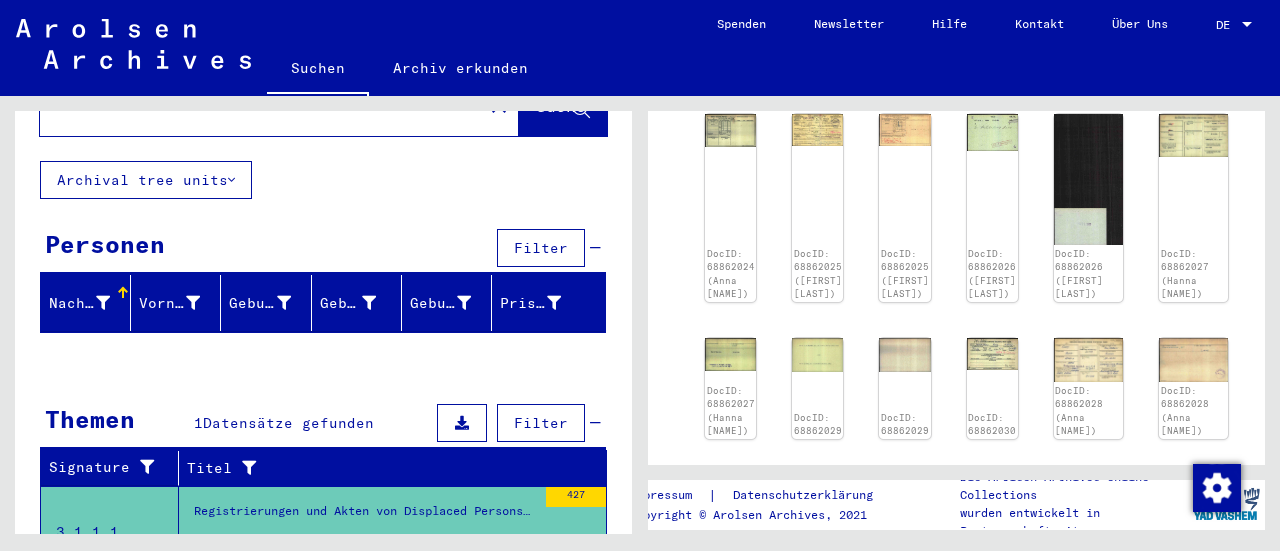 click 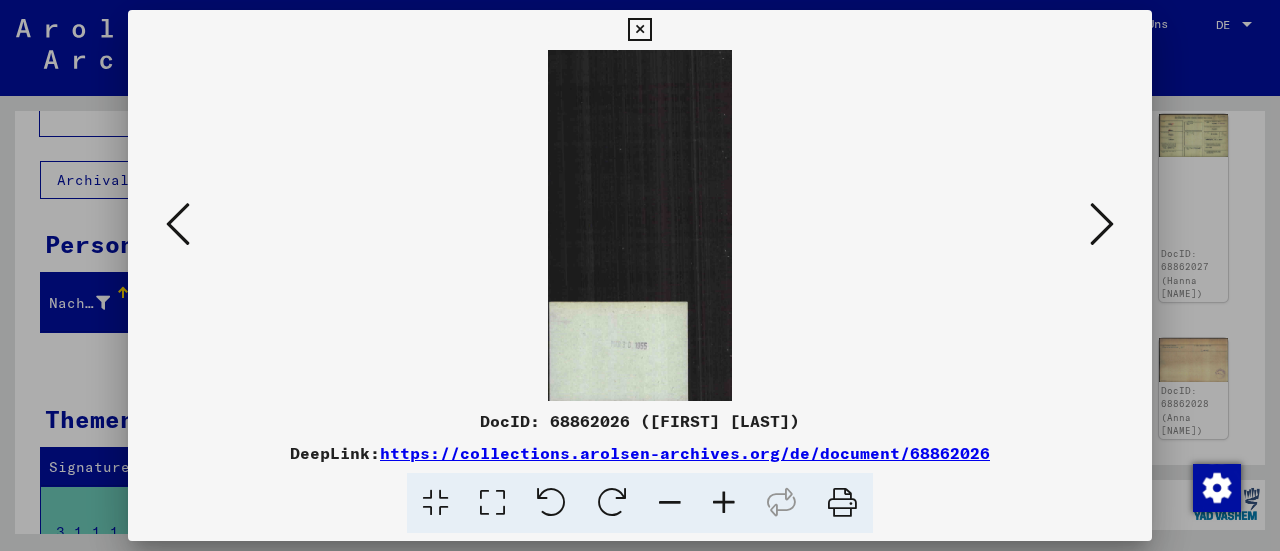 click at bounding box center (1102, 224) 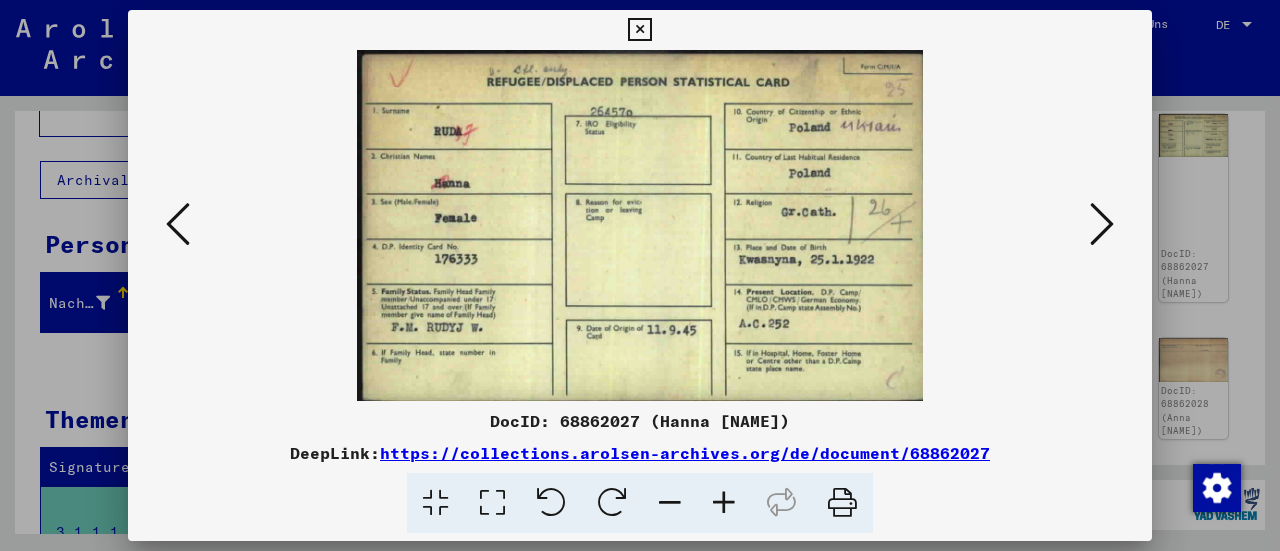 click at bounding box center (1102, 225) 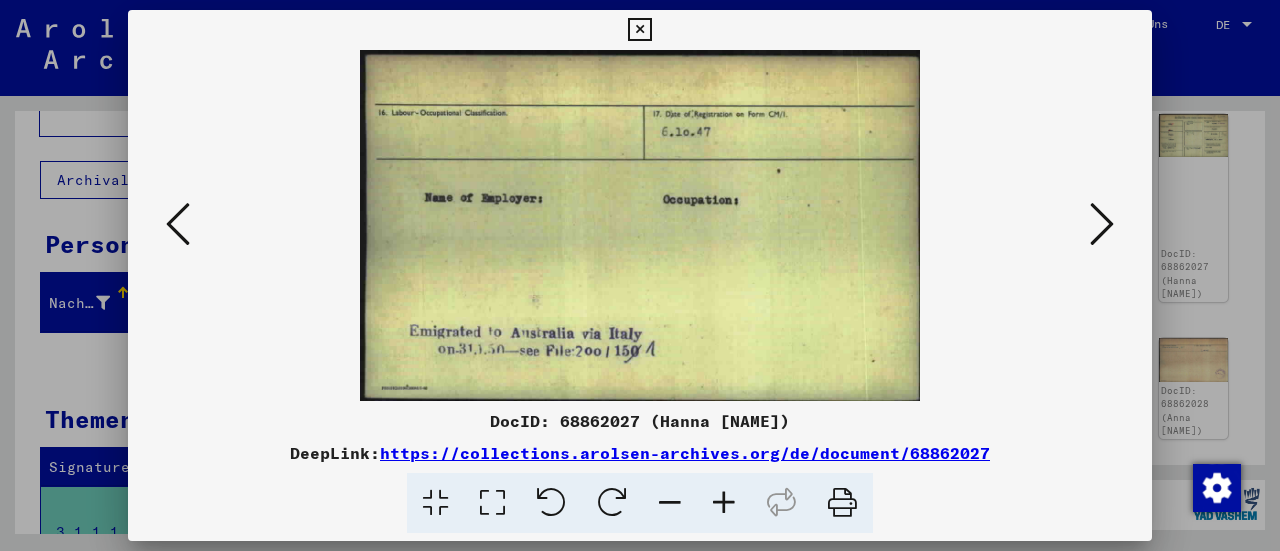 click at bounding box center (1102, 225) 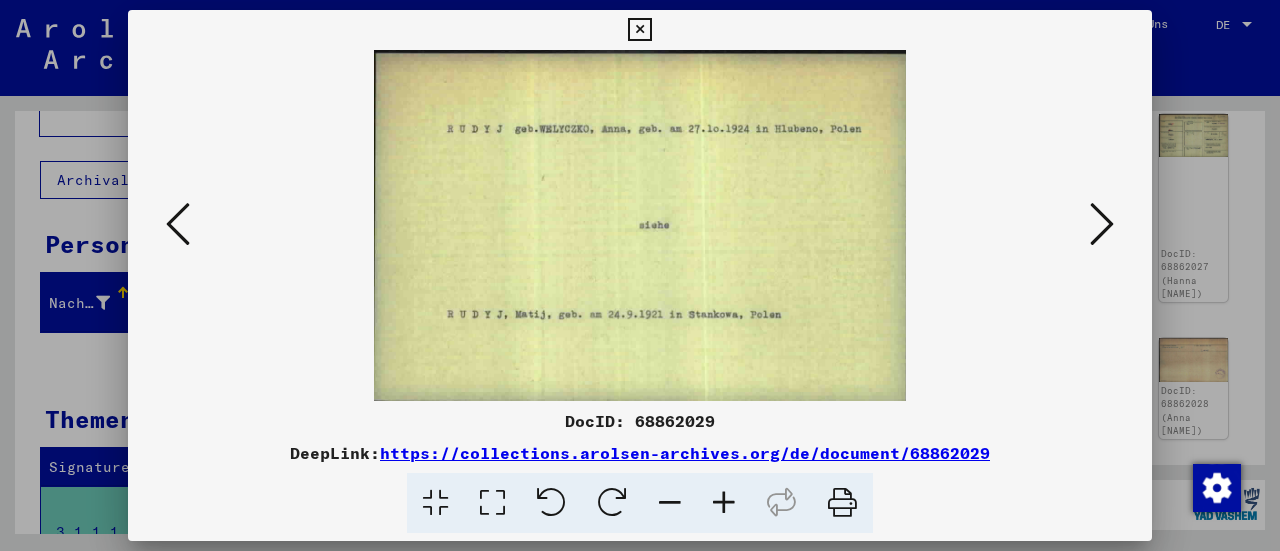 click at bounding box center (640, 225) 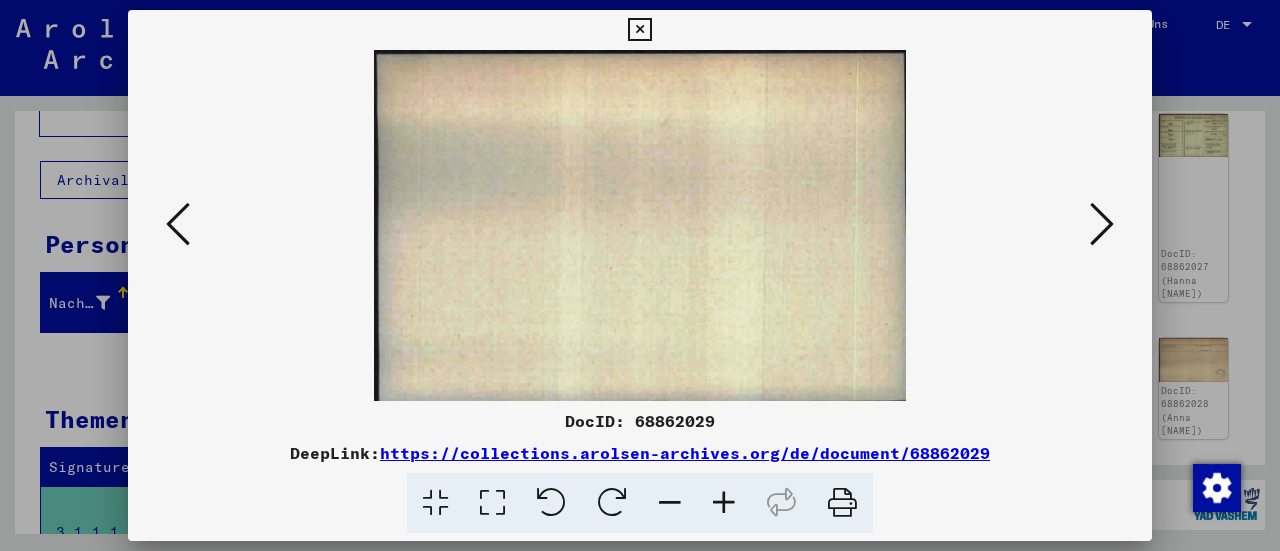click at bounding box center (639, 30) 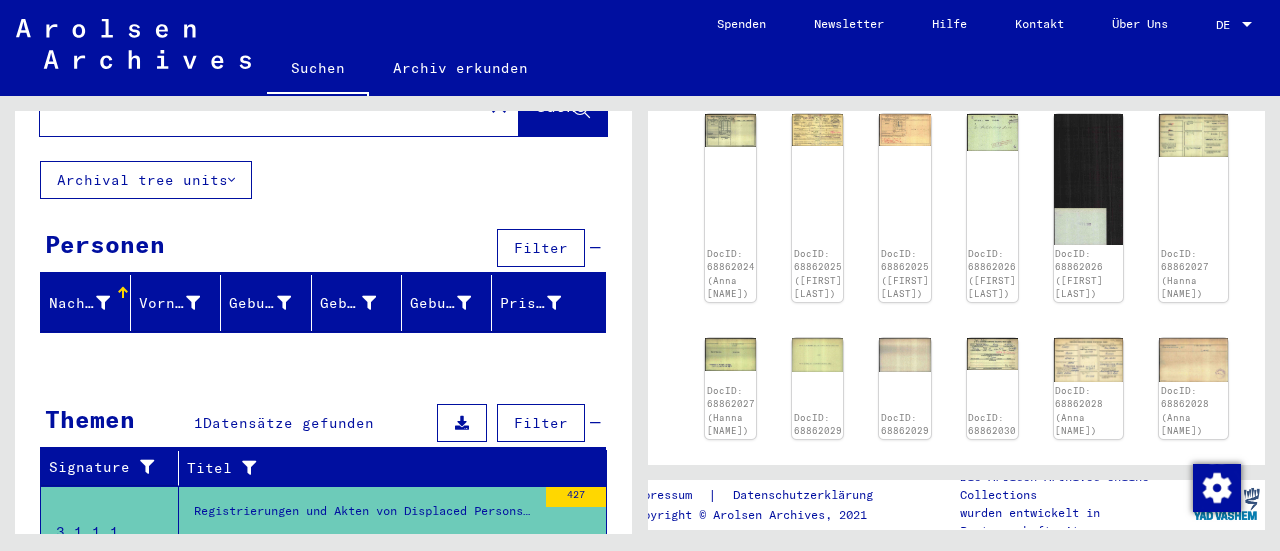 click 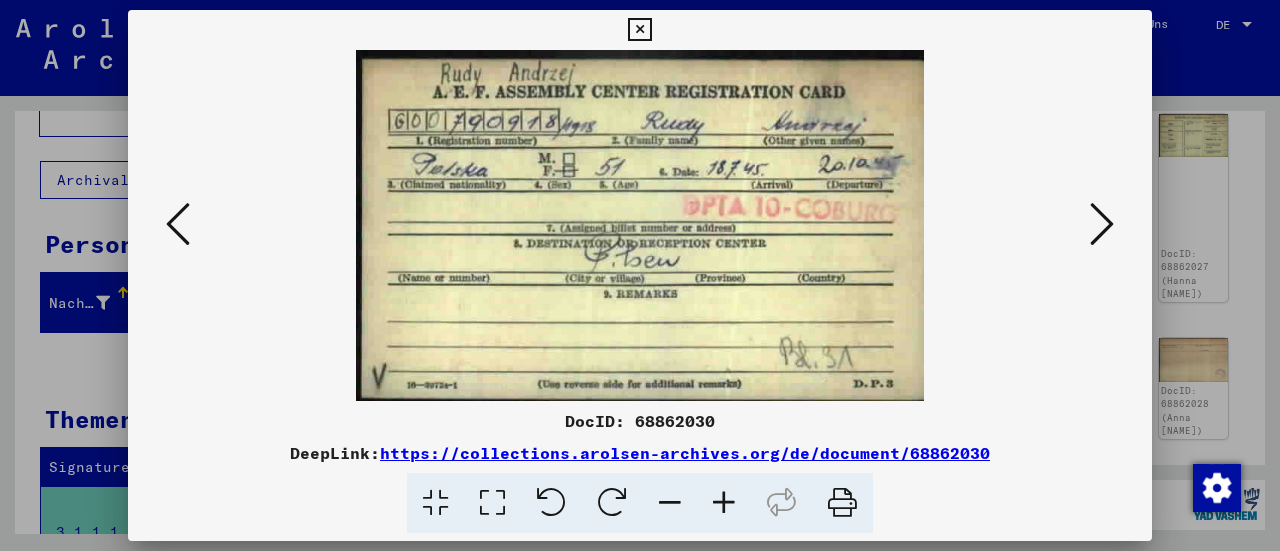 click at bounding box center [1102, 224] 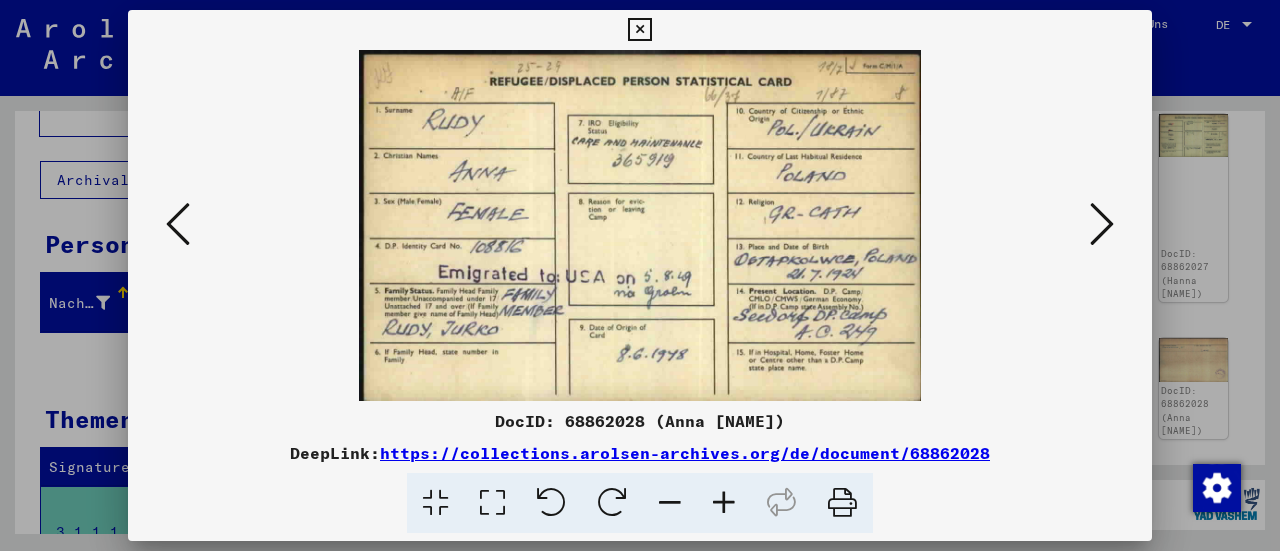 click at bounding box center (1102, 224) 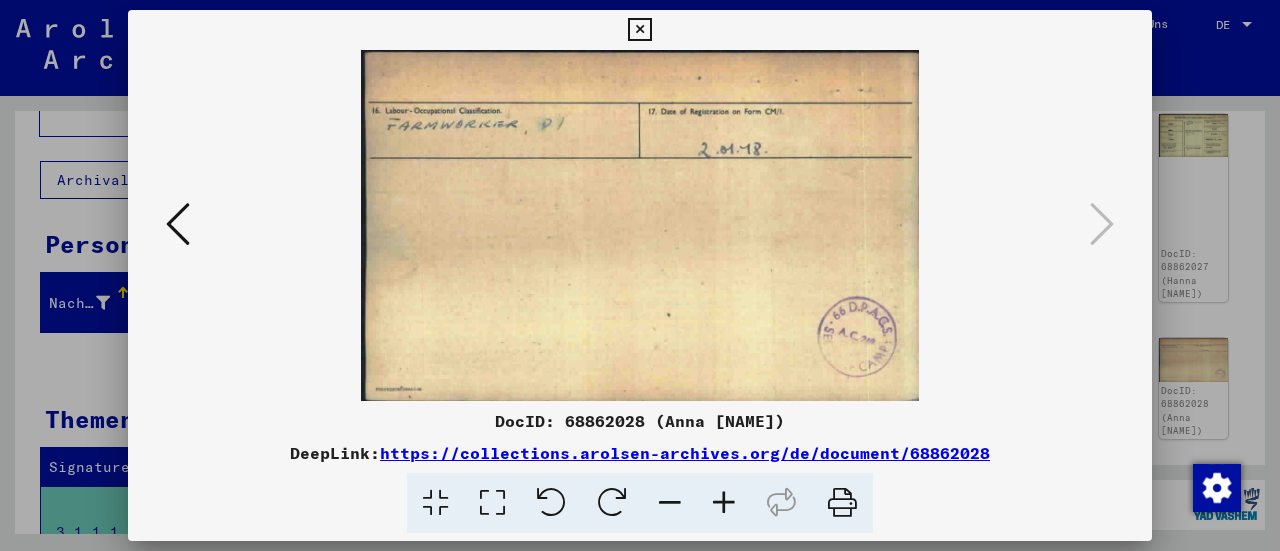 click at bounding box center [639, 30] 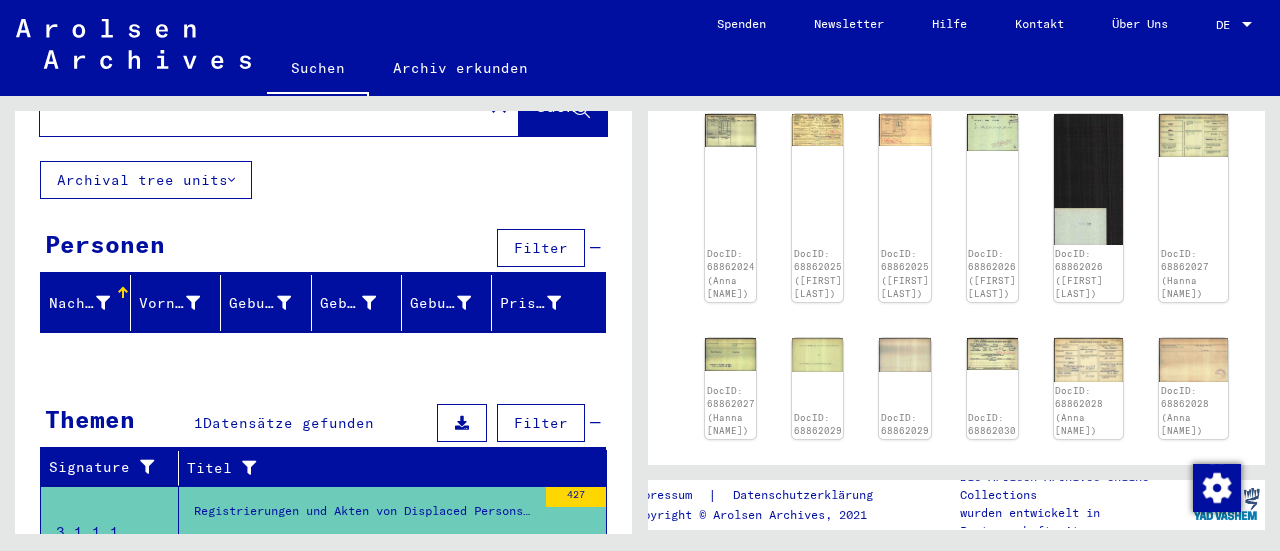 scroll, scrollTop: 881, scrollLeft: 11, axis: both 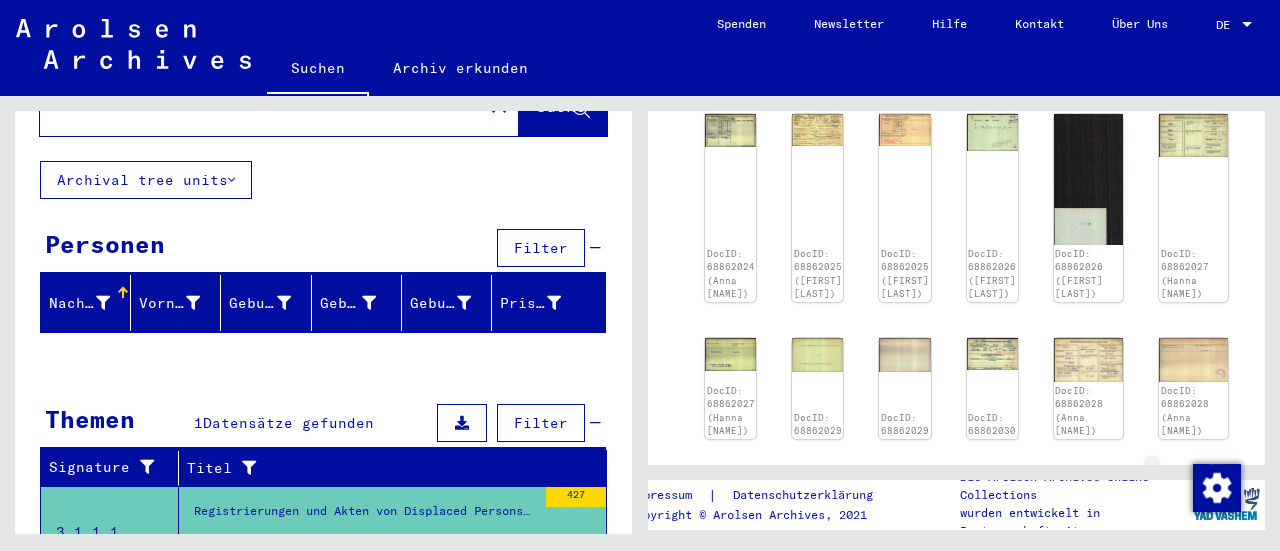 click 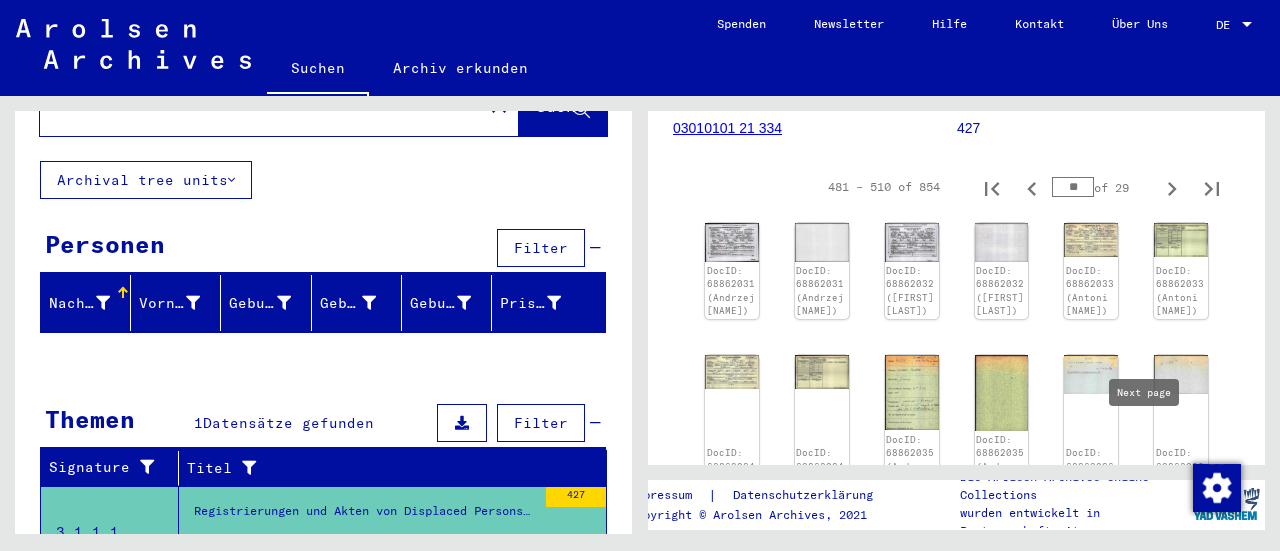 scroll, scrollTop: 314, scrollLeft: 0, axis: vertical 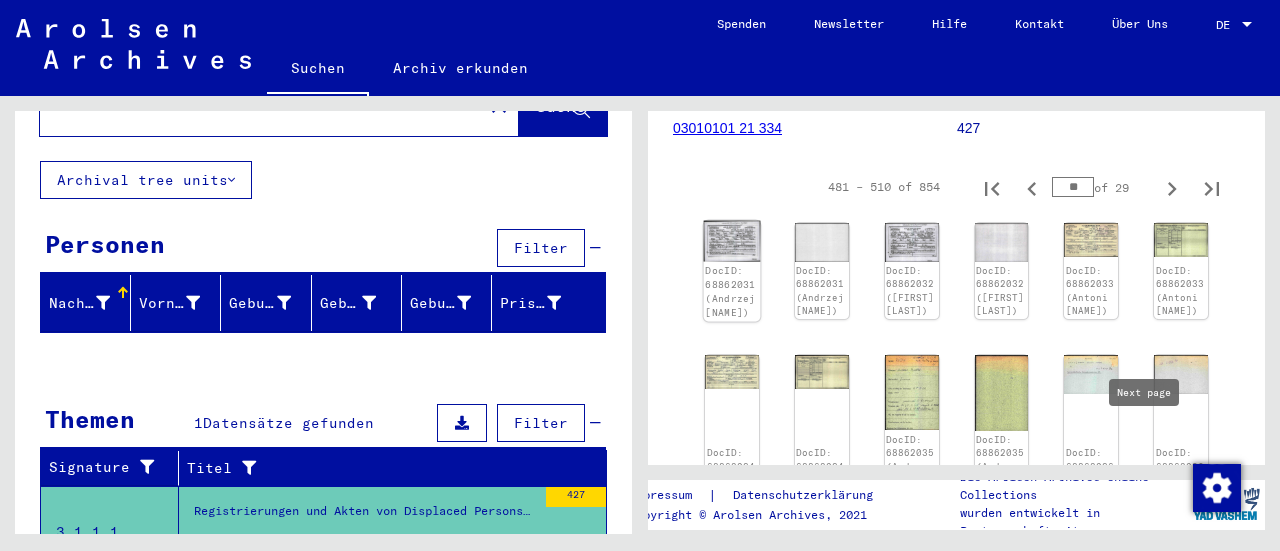 click on "DocID: 68862031 (Andrzej [NAME])" 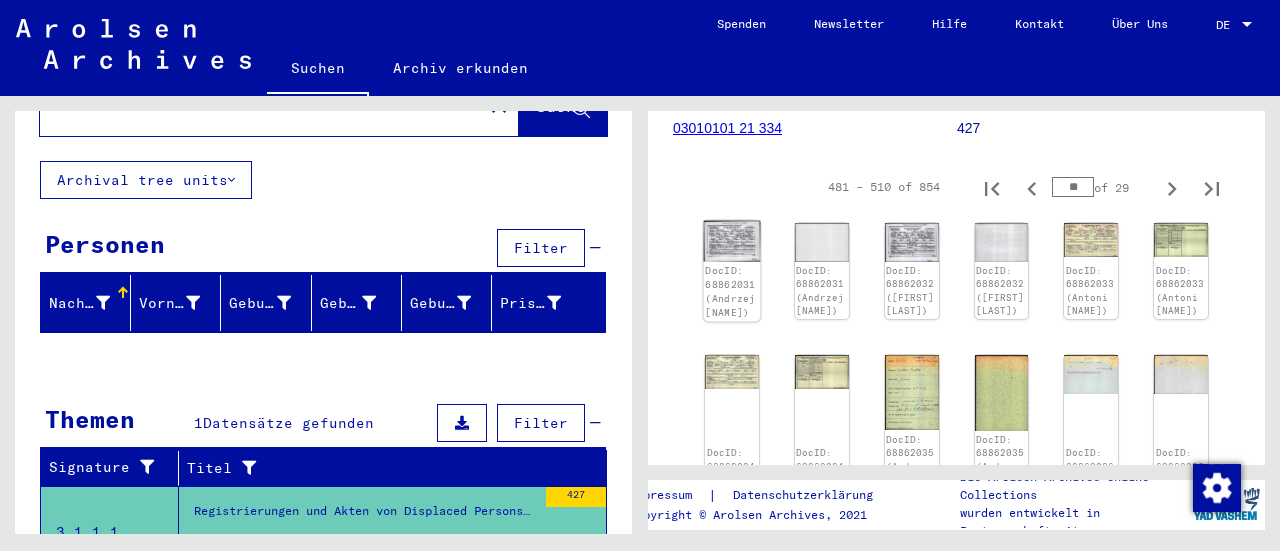 click on "DocID: 68862031 (Andrzej [NAME])" 